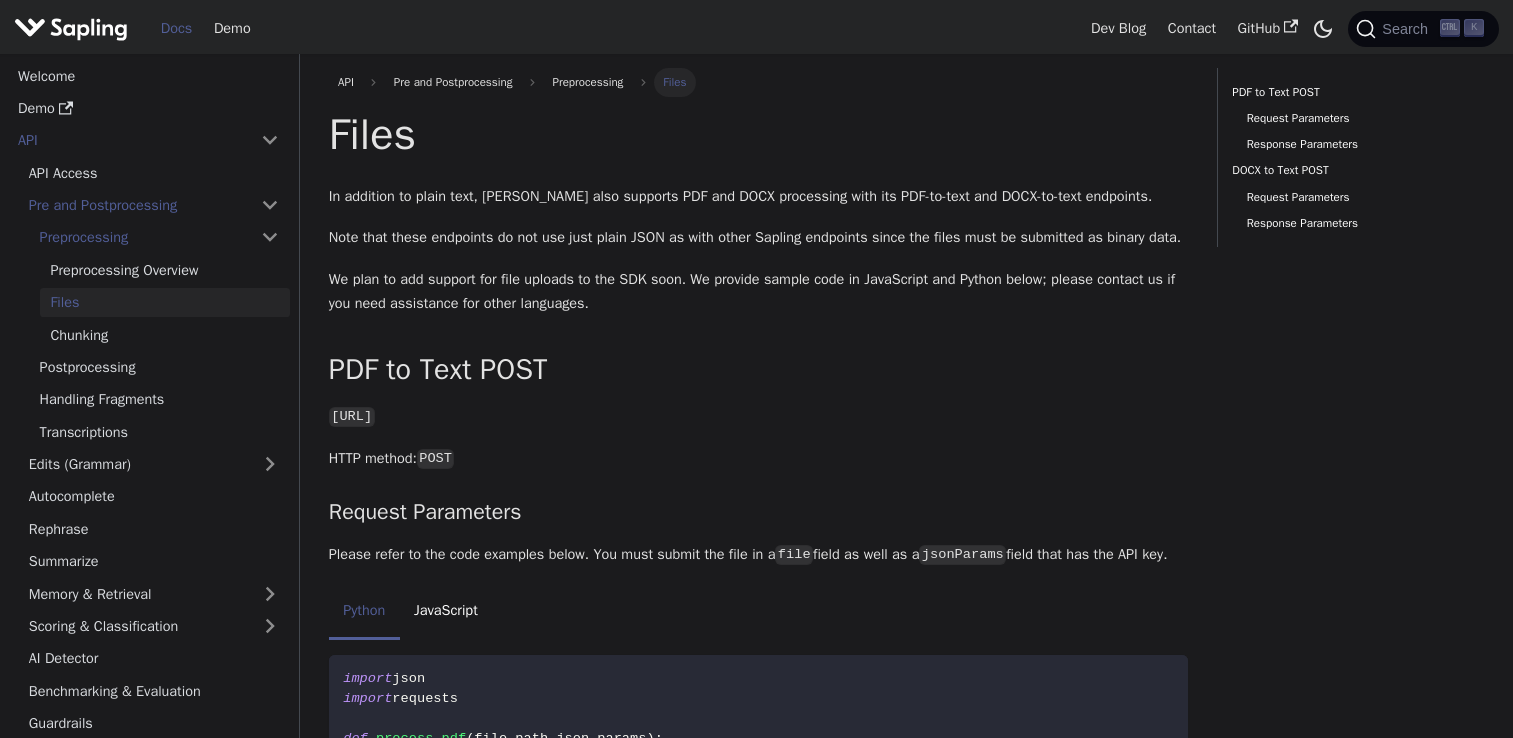scroll, scrollTop: 0, scrollLeft: 0, axis: both 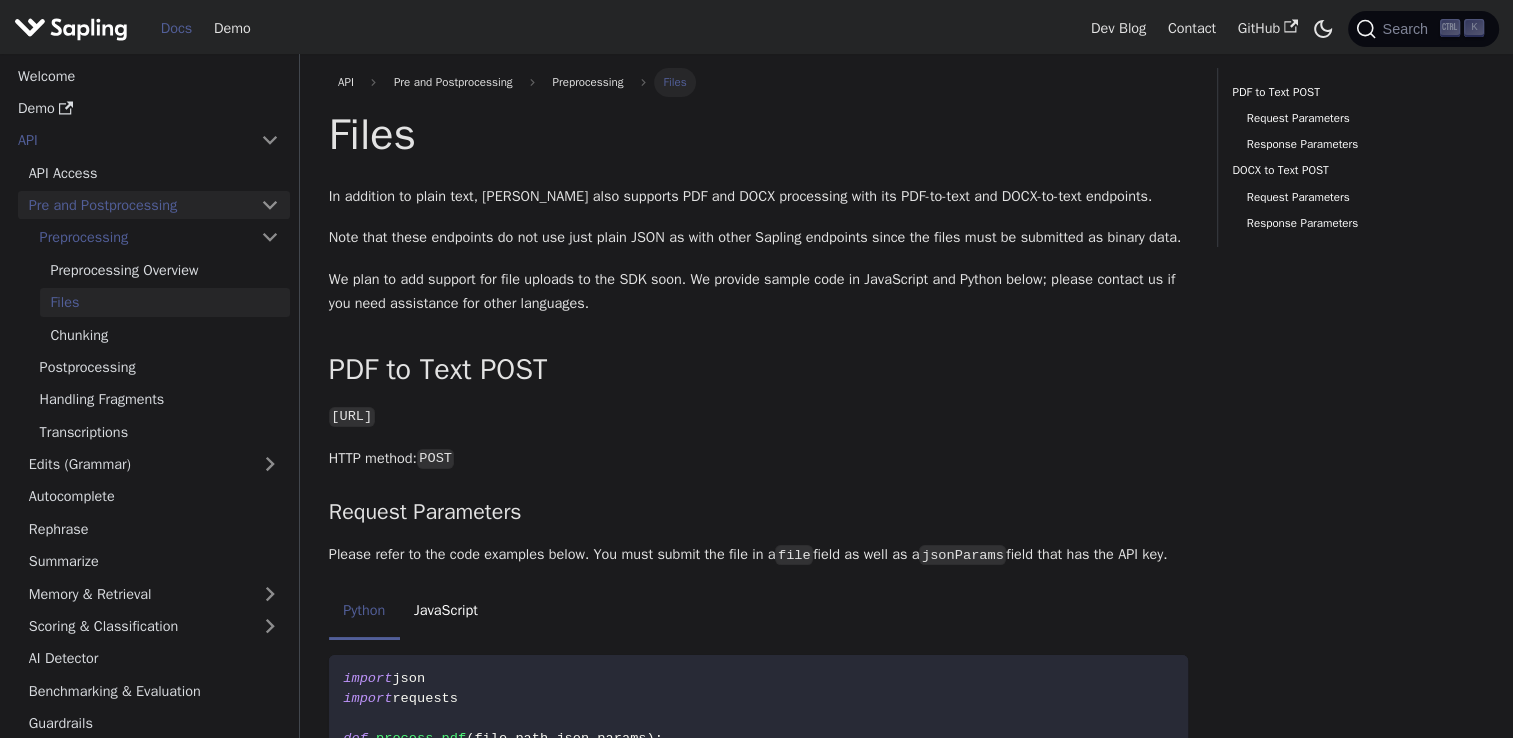 click on "Pre and Postprocessing" at bounding box center (154, 205) 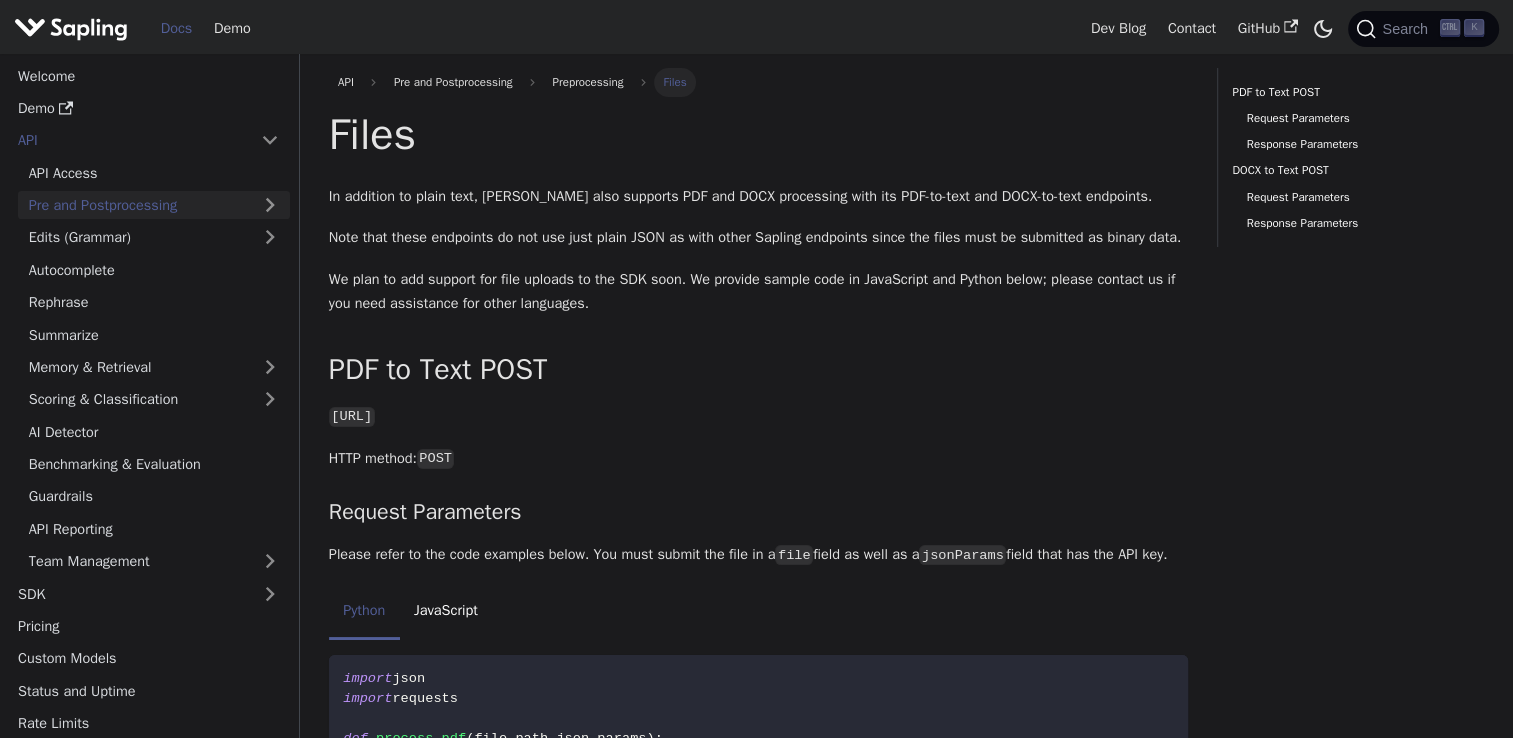 click on "Pre and Postprocessing" at bounding box center (154, 205) 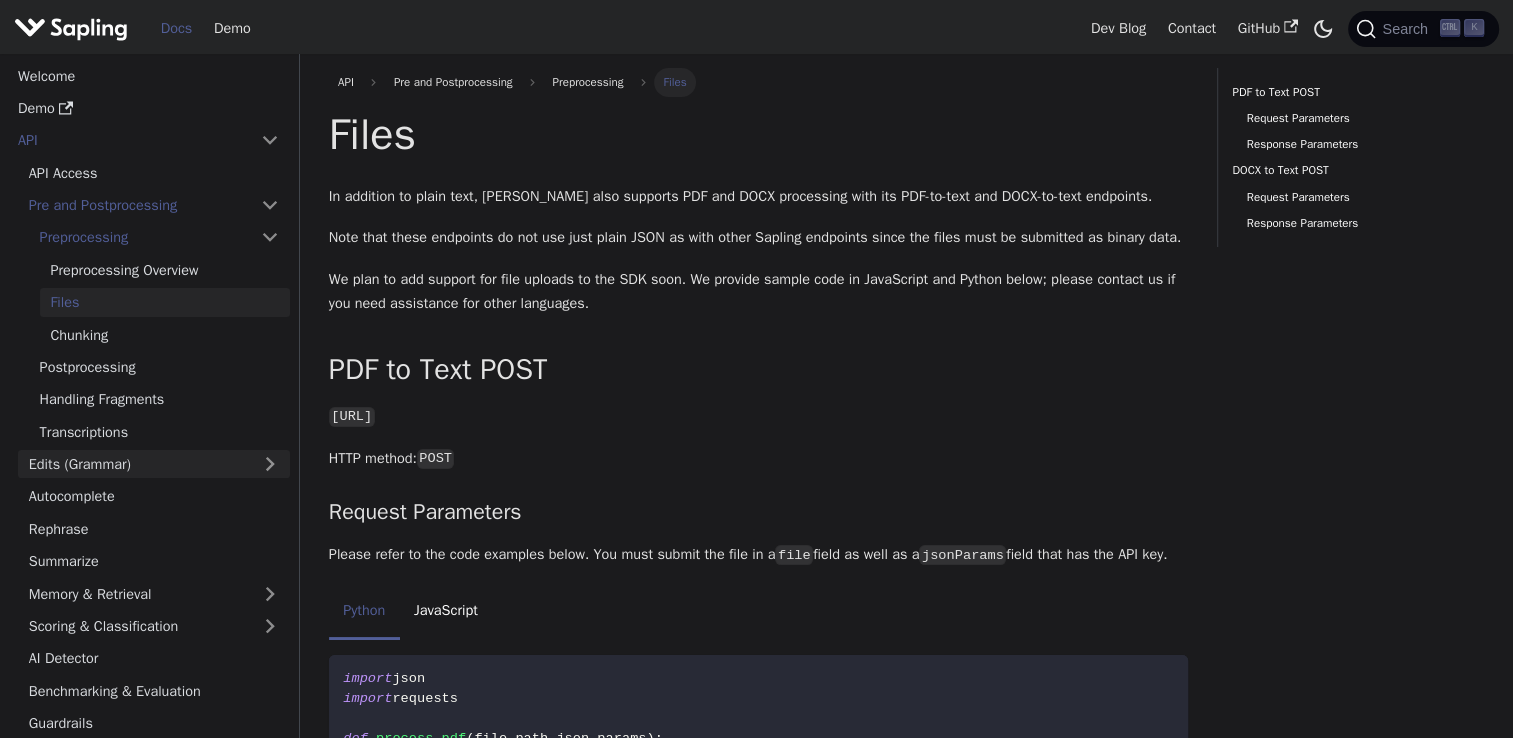 click on "Edits (Grammar)" at bounding box center [154, 464] 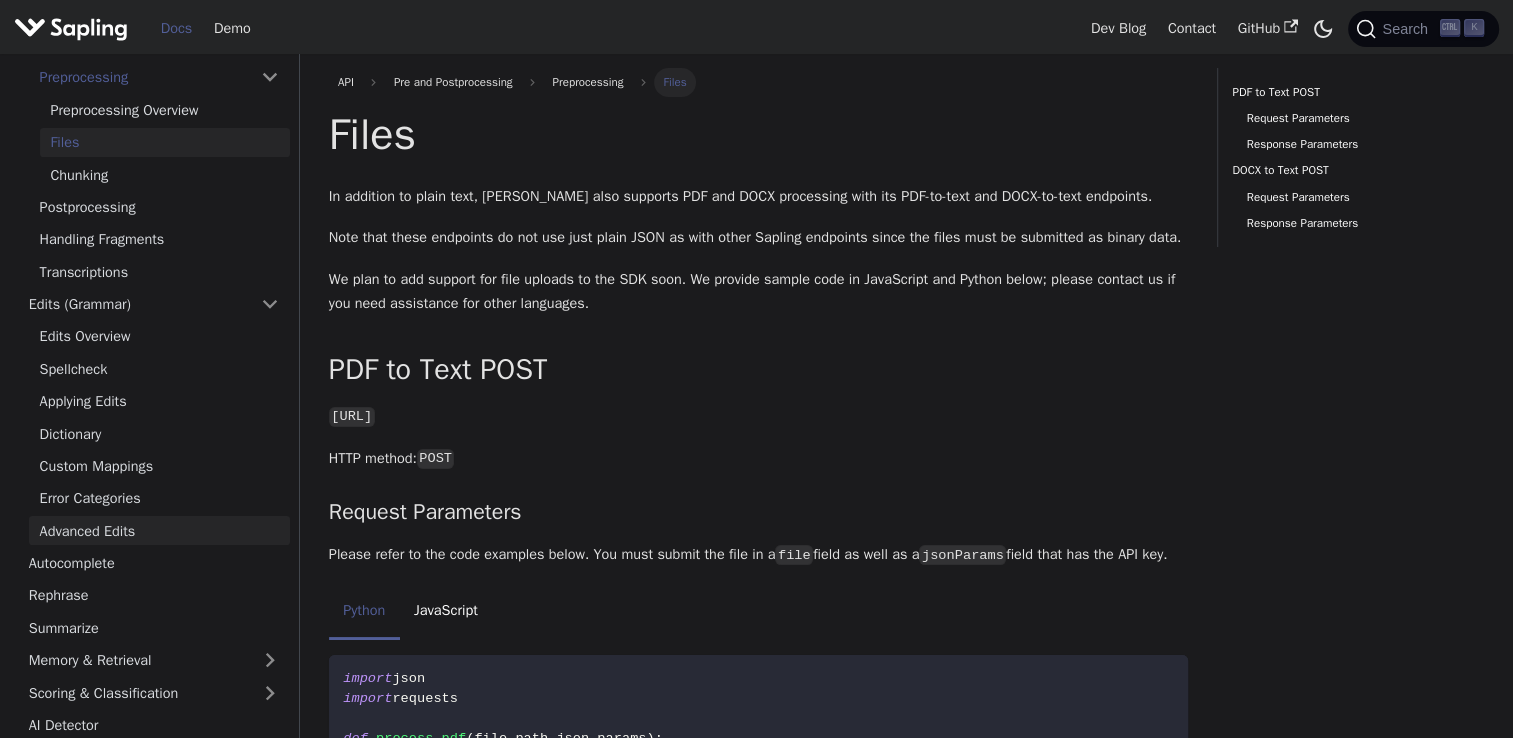 scroll, scrollTop: 294, scrollLeft: 0, axis: vertical 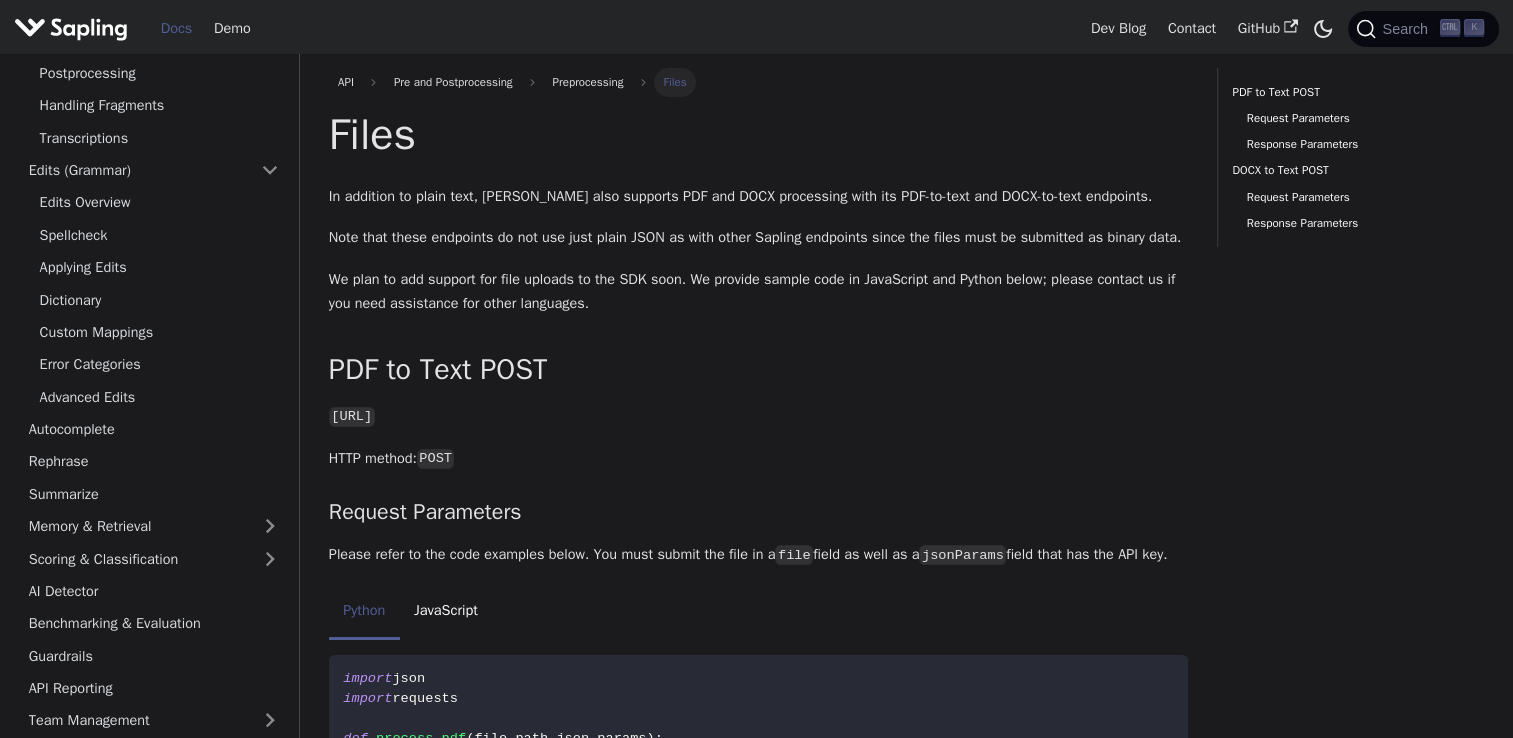 click on "API Access Pre and Postprocessing Preprocessing Preprocessing Overview Files Chunking Postprocessing Handling Fragments Transcriptions Edits (Grammar) Edits Overview Spellcheck Applying Edits Dictionary Custom Mappings Error Categories Advanced Edits Autocomplete Rephrase Summarize Memory & Retrieval Scoring & Classification AI Detector Benchmarking & Evaluation Guardrails API Reporting Team Management" at bounding box center [148, 299] 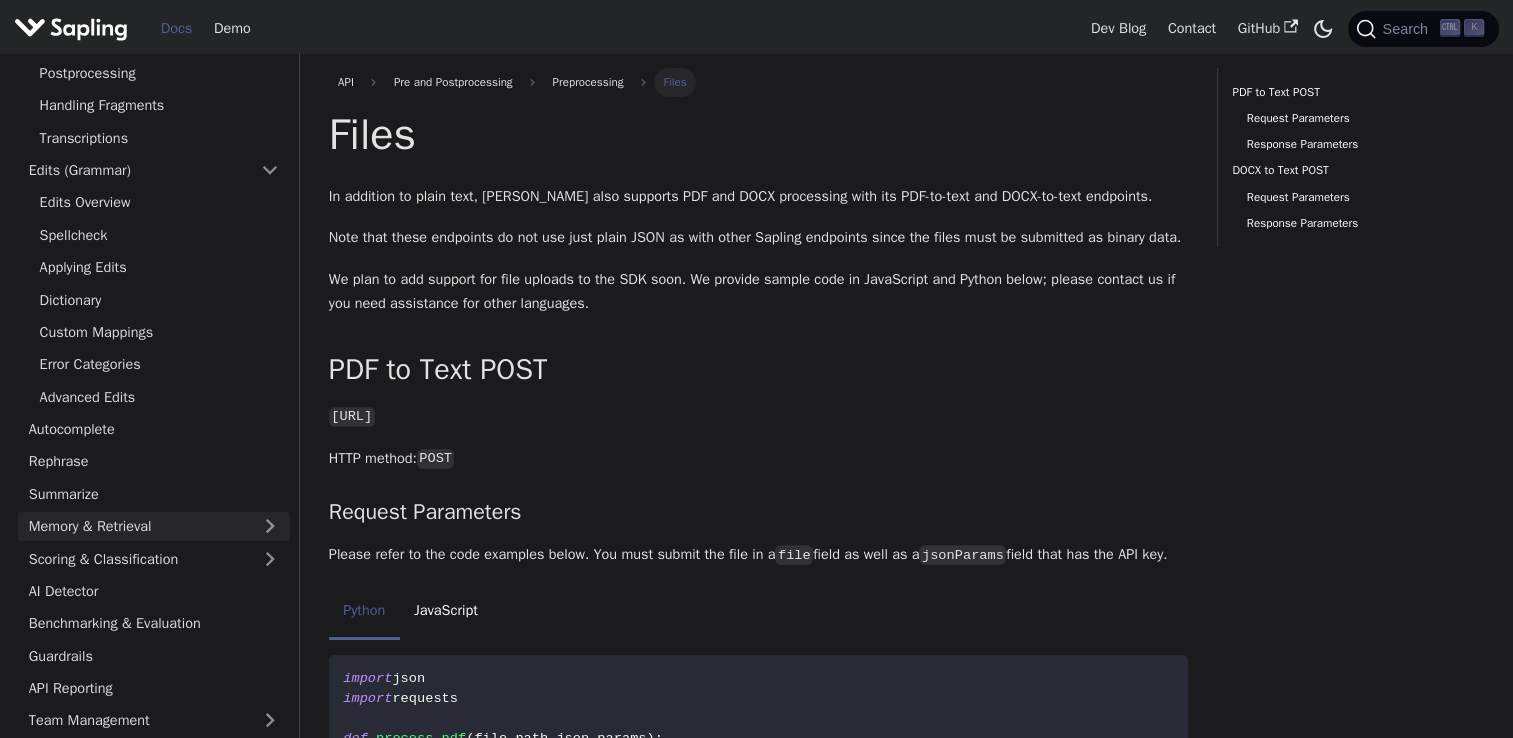 click on "Memory & Retrieval" at bounding box center (154, 526) 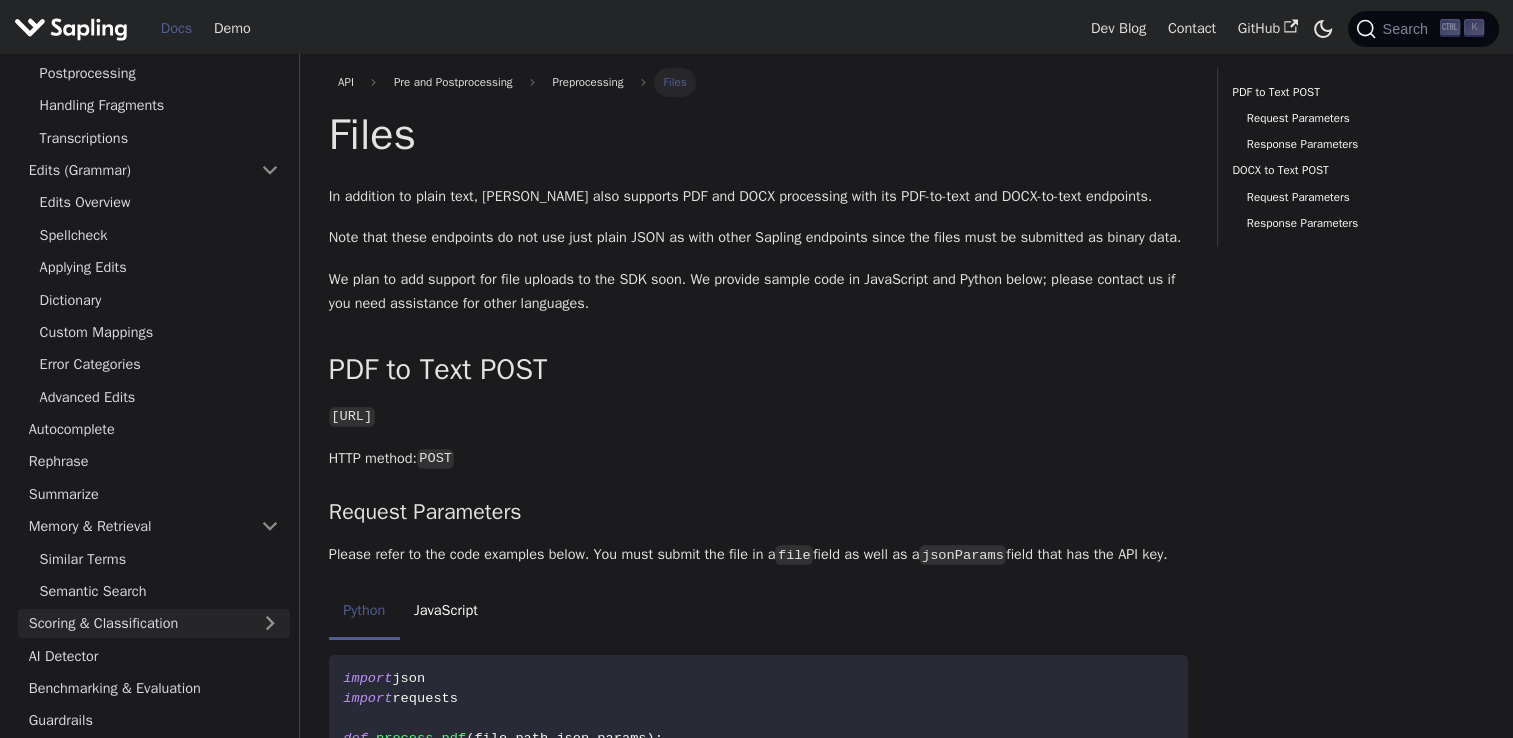 click on "Scoring & Classification" at bounding box center [154, 623] 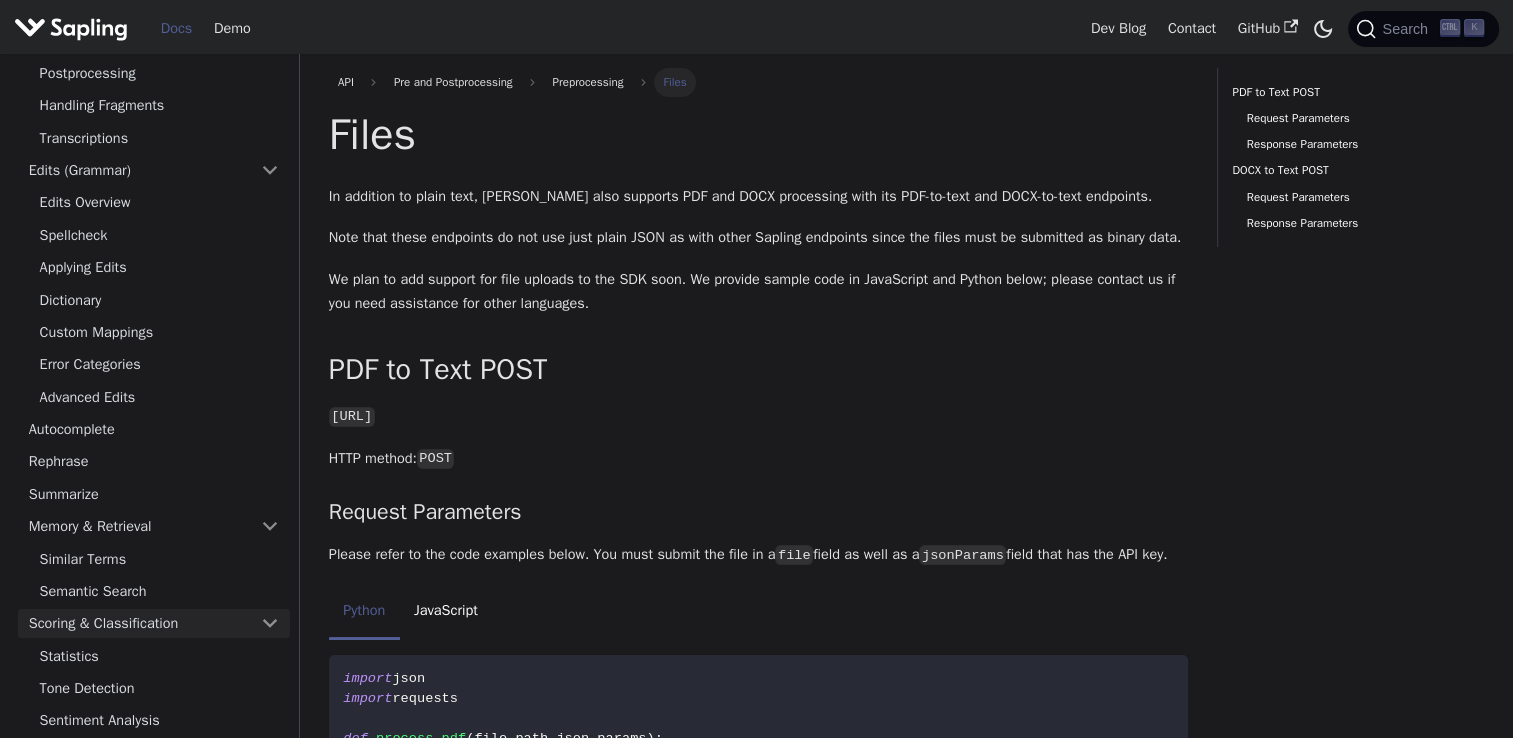 scroll, scrollTop: 674, scrollLeft: 0, axis: vertical 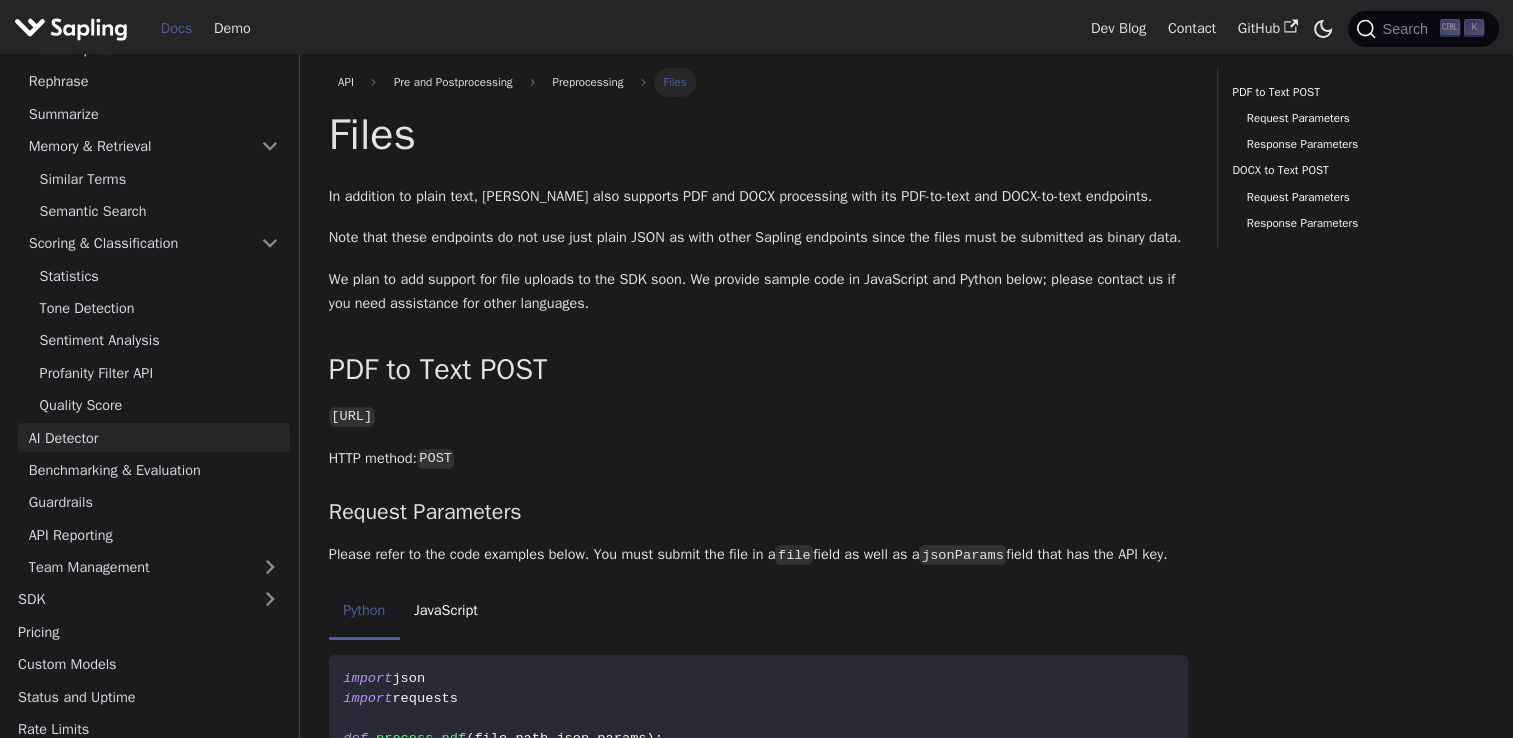 click on "AI Detector" at bounding box center [154, 437] 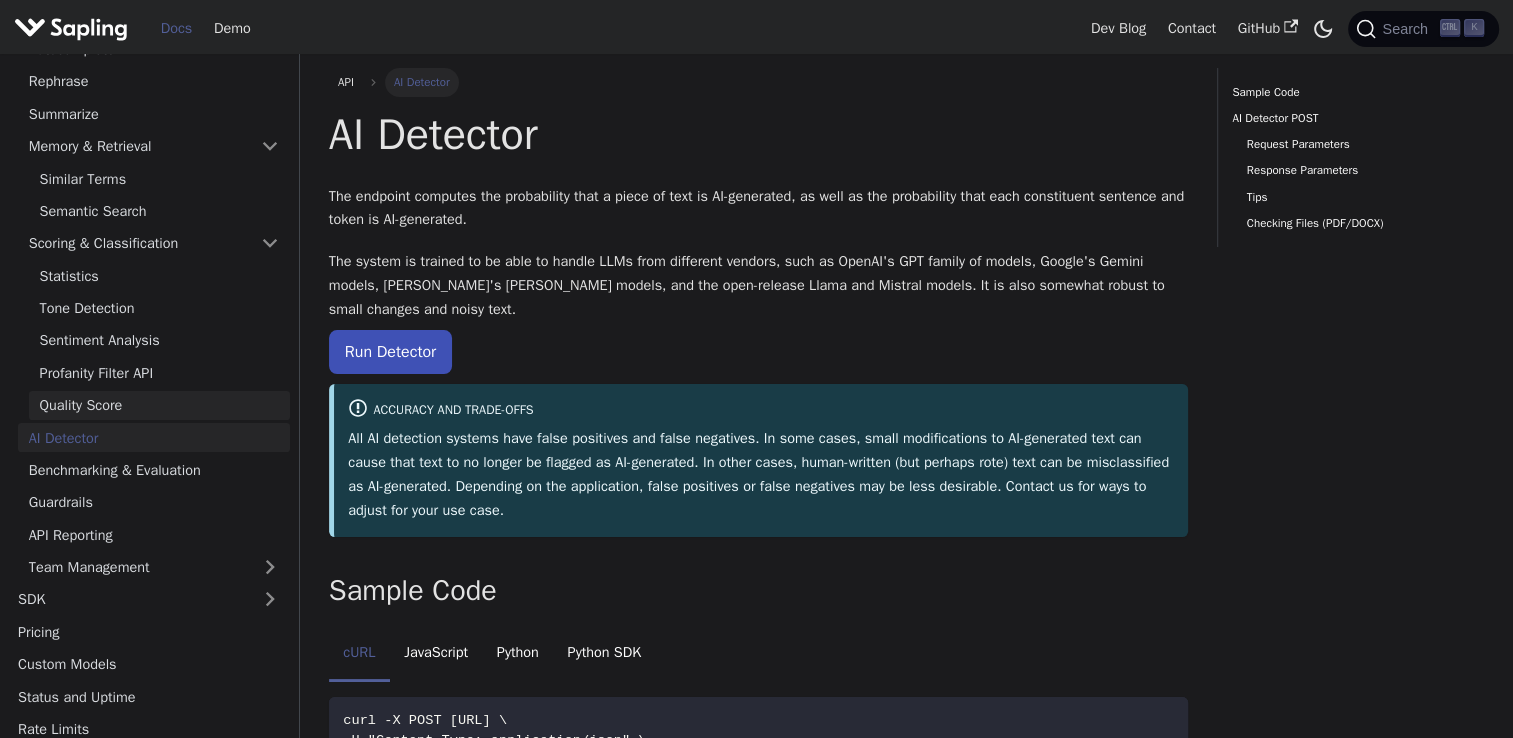 click on "Quality Score" at bounding box center (159, 405) 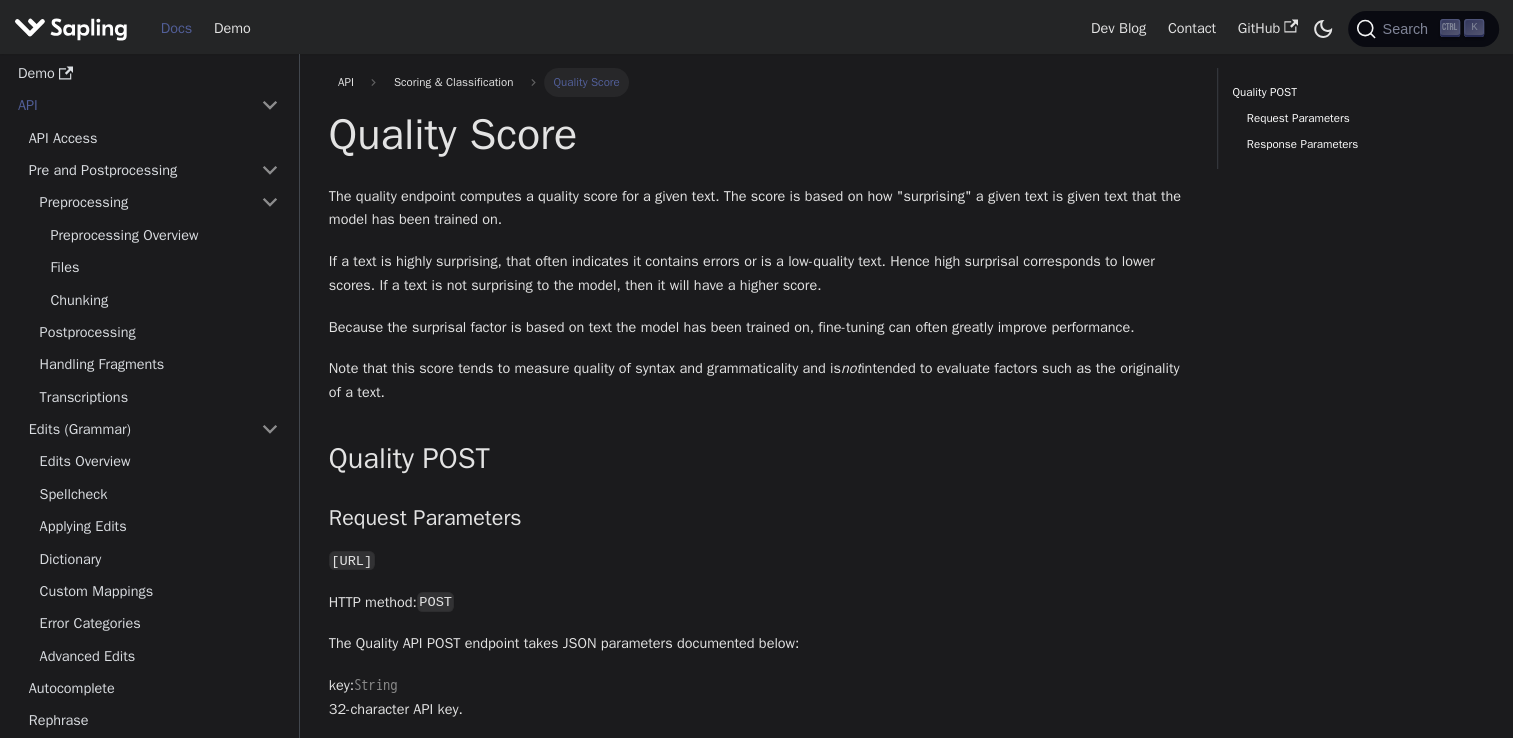 scroll, scrollTop: 0, scrollLeft: 0, axis: both 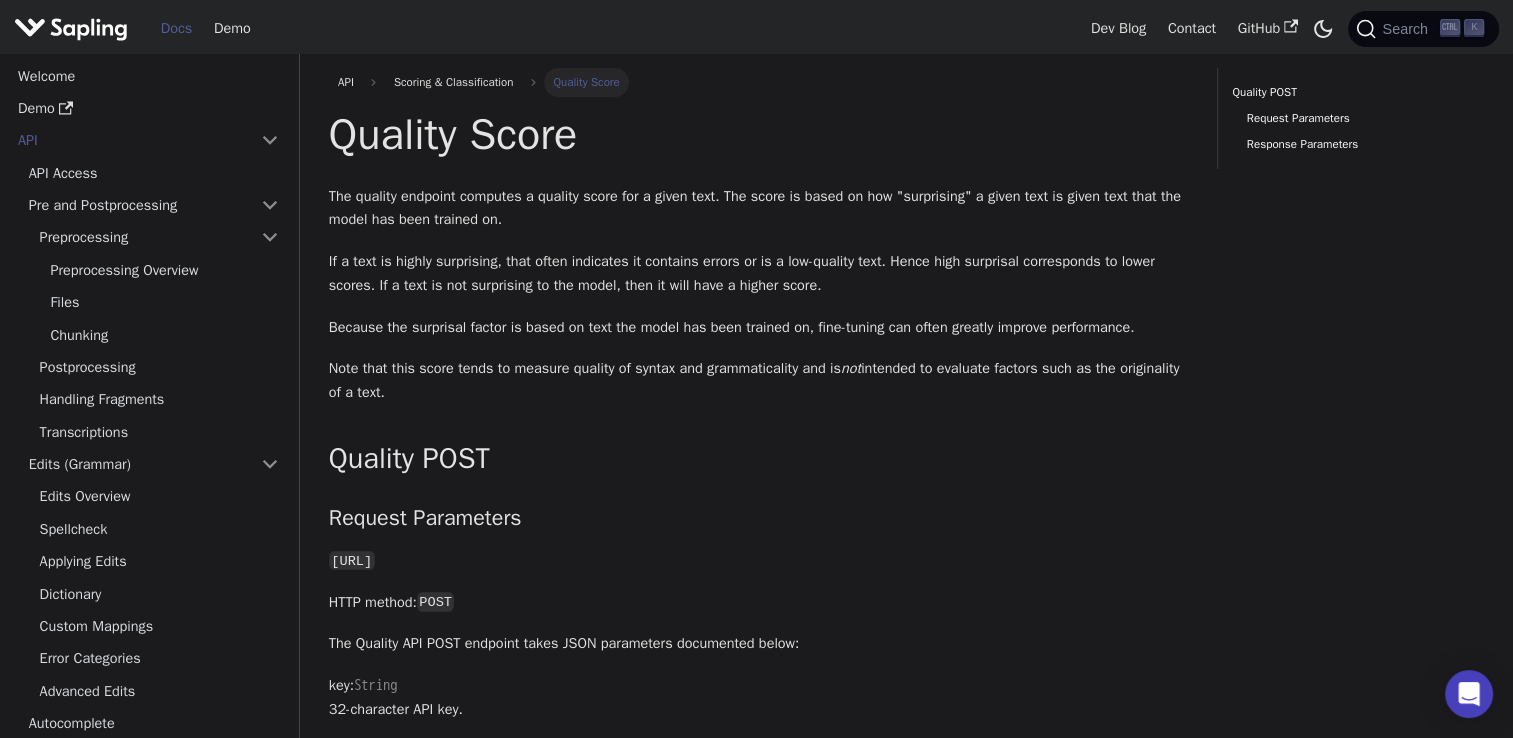 click on "Pre and Postprocessing Preprocessing Preprocessing Overview Files Chunking Postprocessing Handling Fragments Transcriptions" at bounding box center [154, 318] 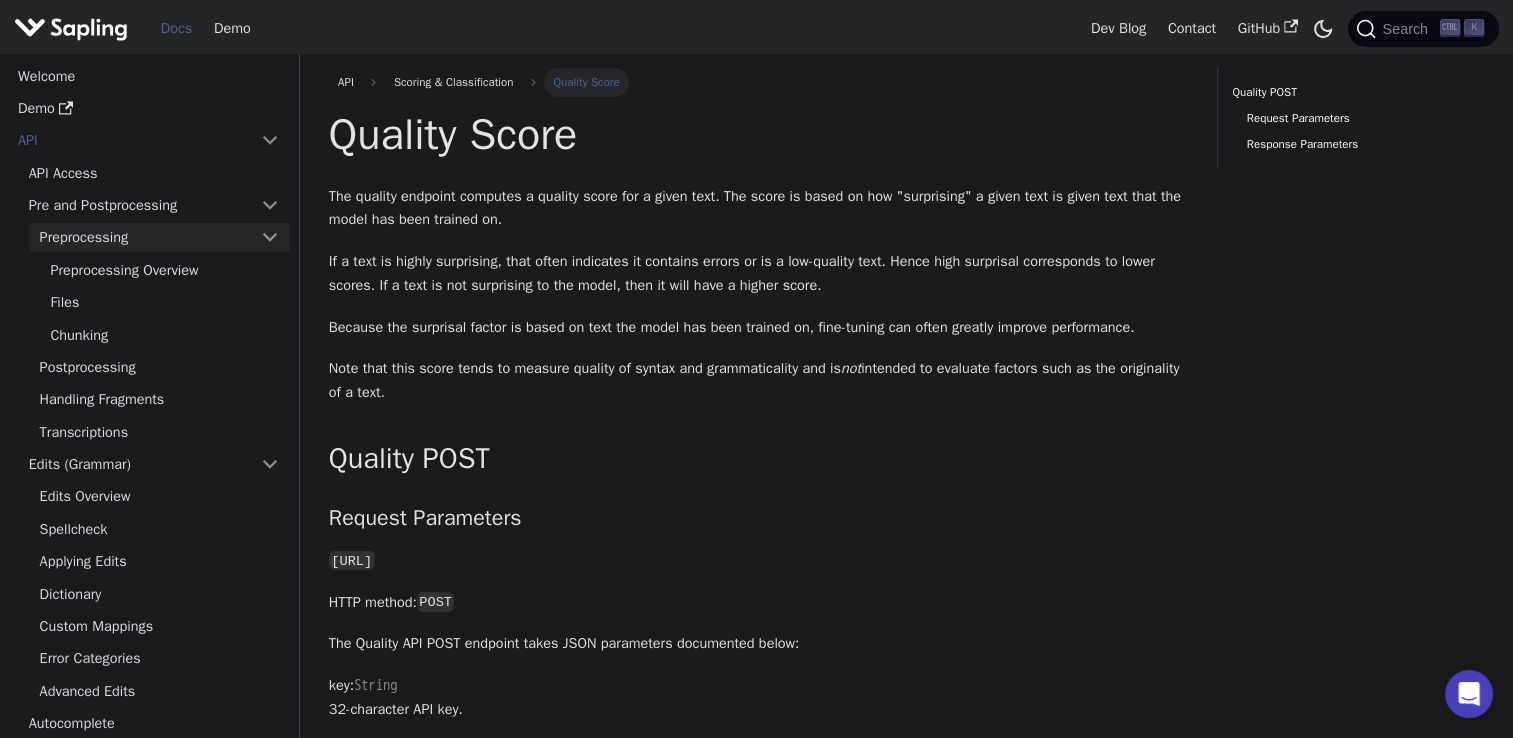 click on "Preprocessing" at bounding box center [159, 237] 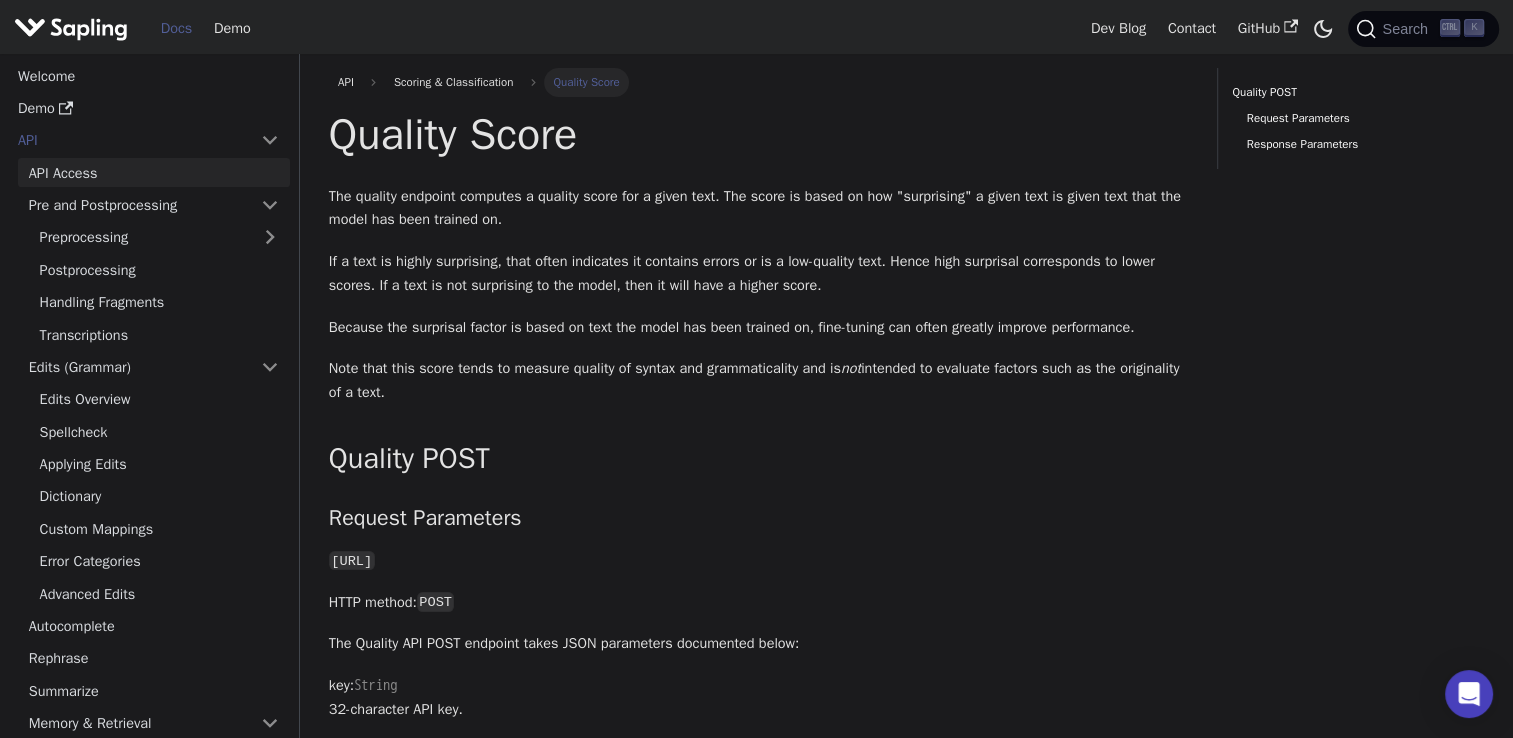 click on "API Access" at bounding box center (154, 172) 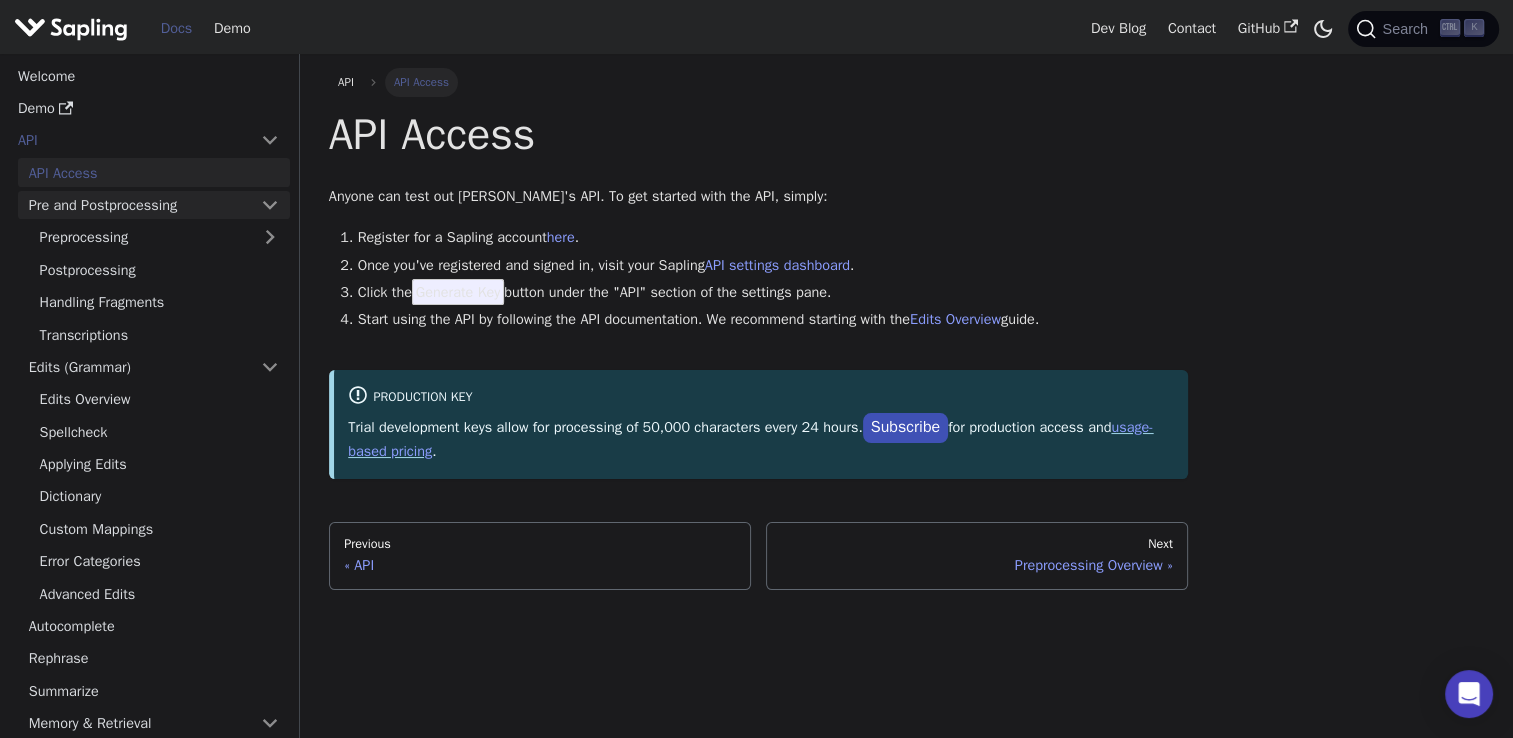 click on "Pre and Postprocessing" at bounding box center [154, 205] 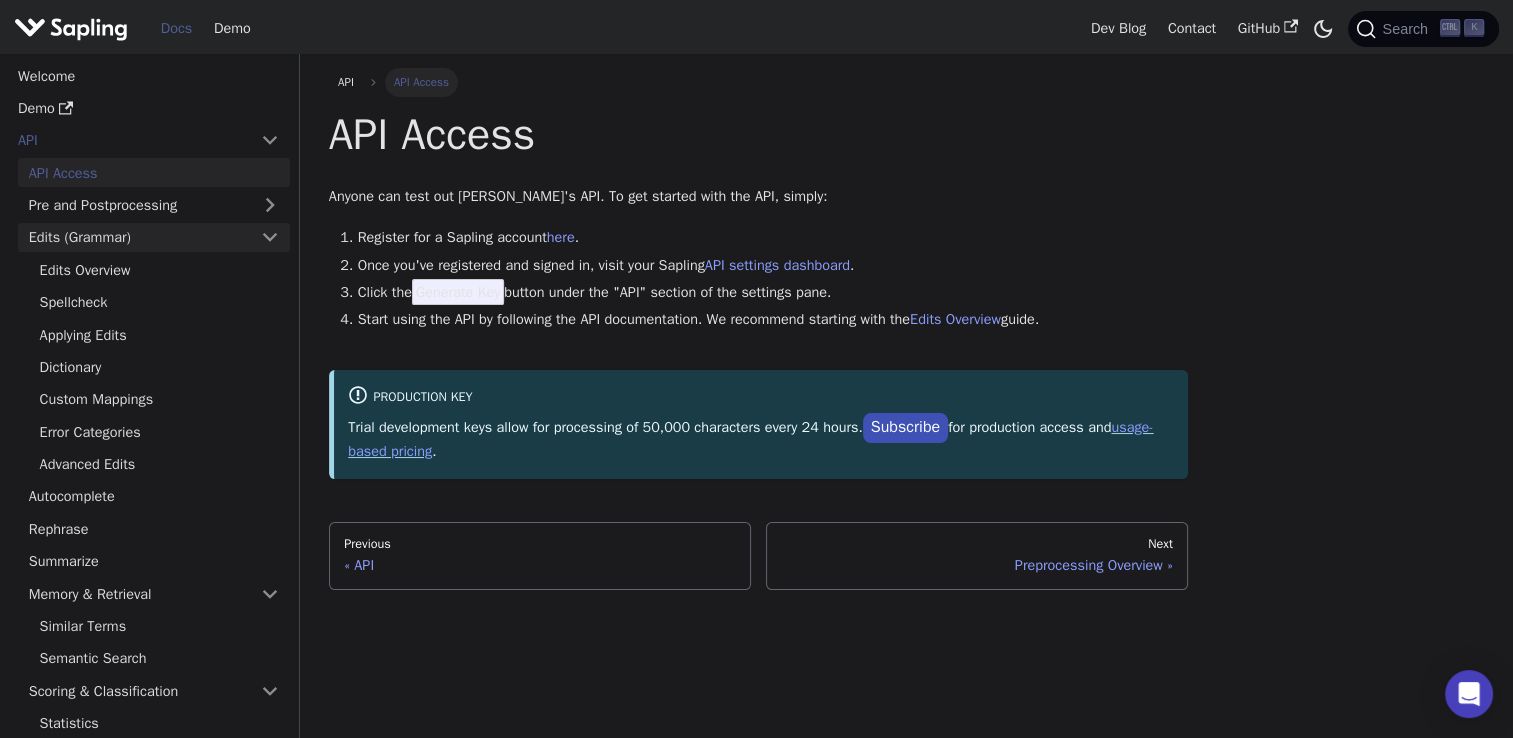 click on "Edits (Grammar)" at bounding box center [154, 237] 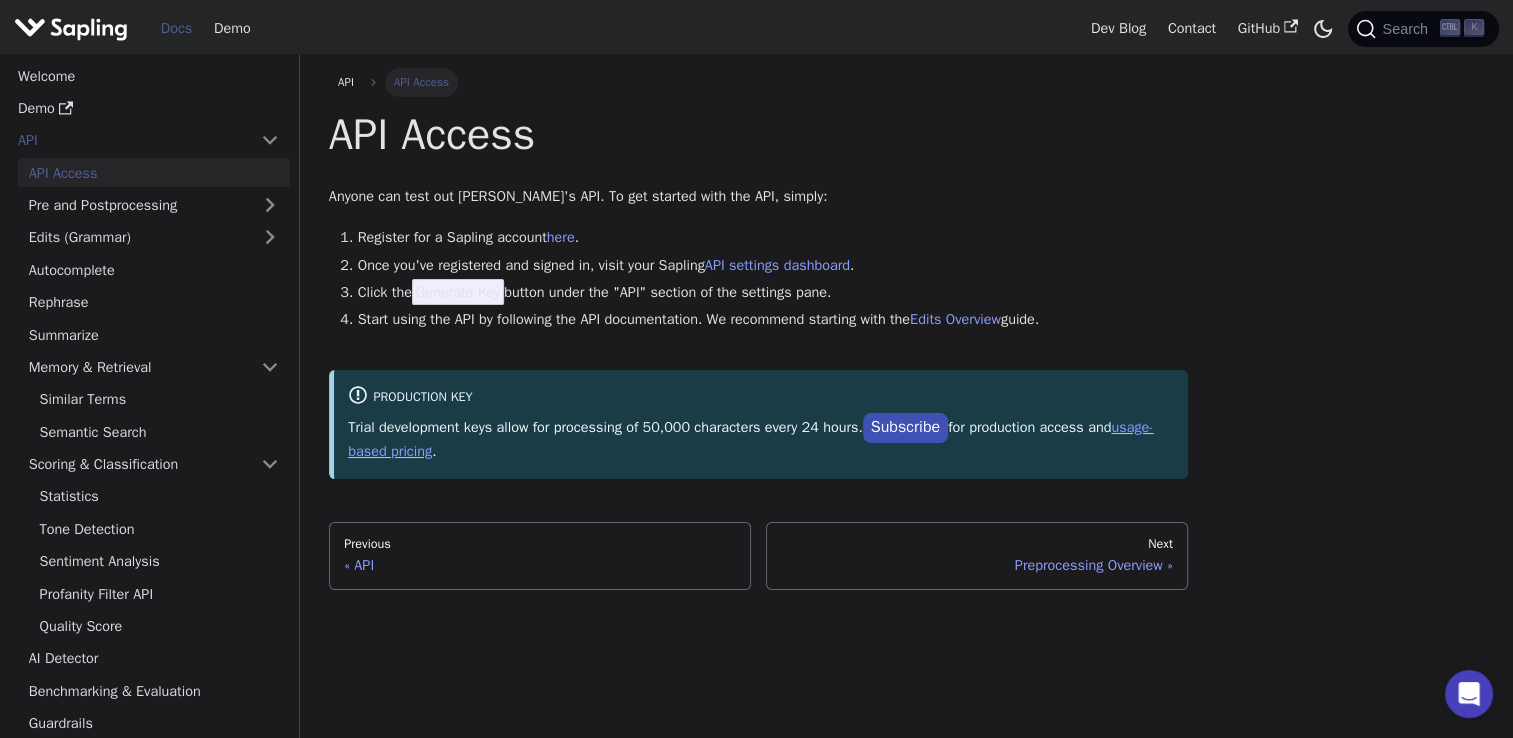 click on "Generate Key" at bounding box center (458, 292) 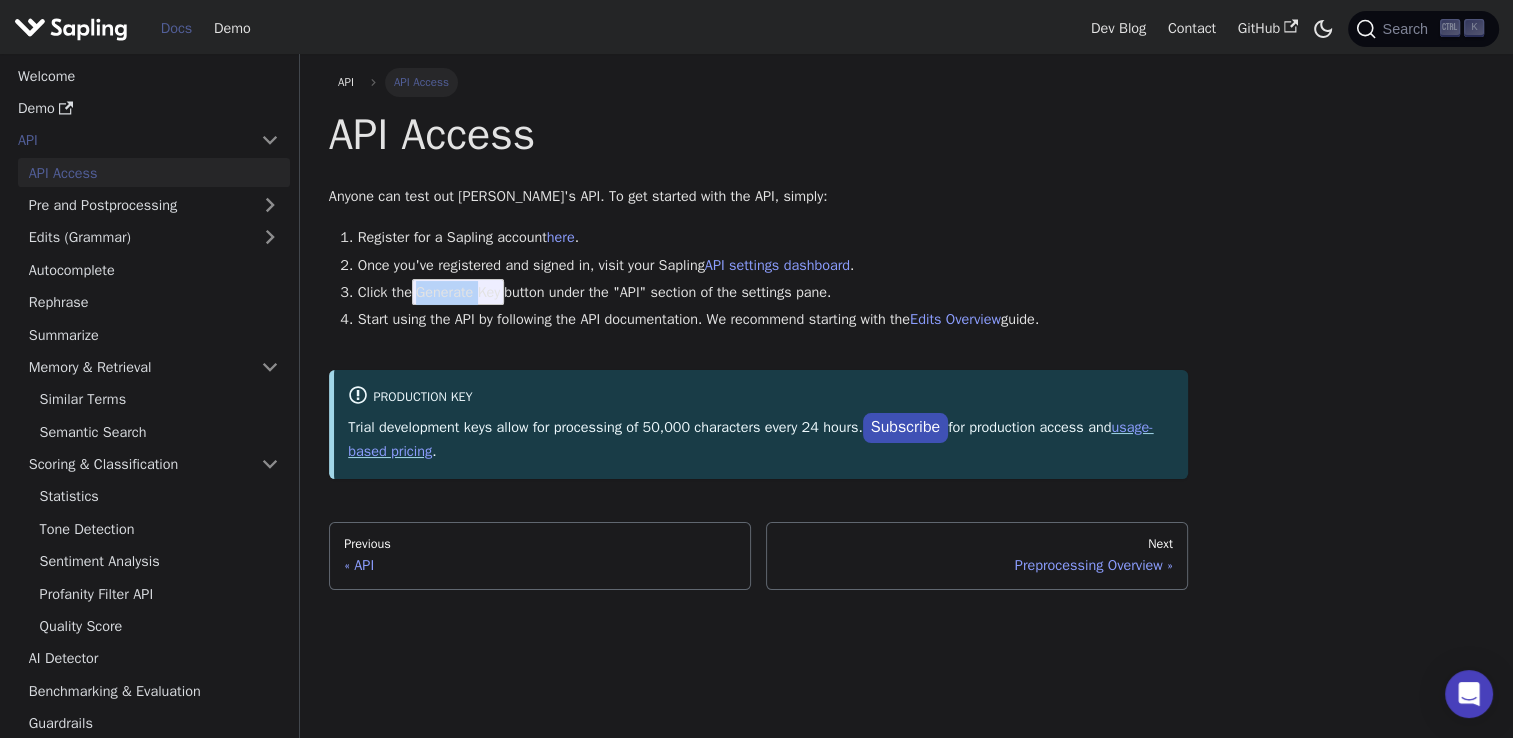 click on "Generate Key" at bounding box center [458, 292] 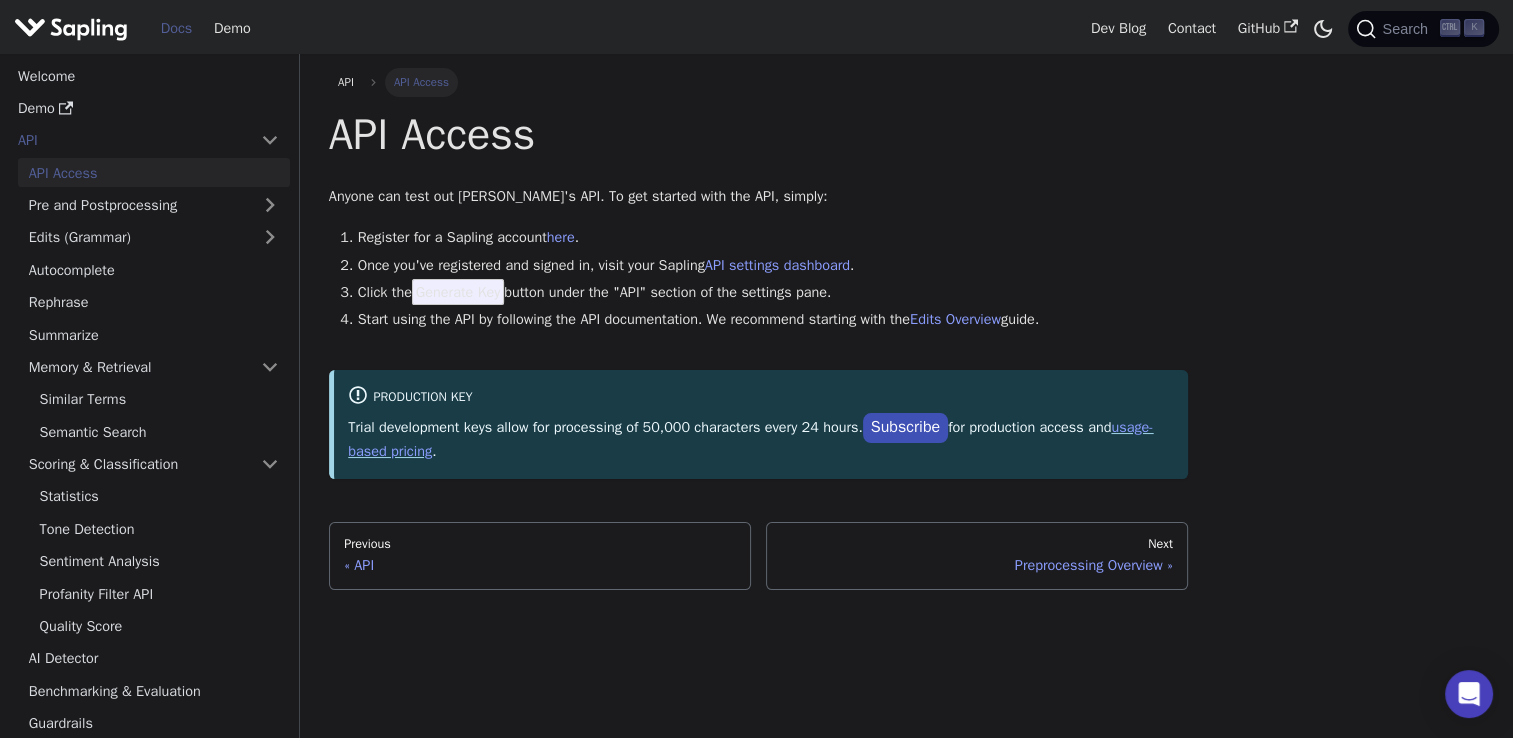 drag, startPoint x: 432, startPoint y: 294, endPoint x: 424, endPoint y: 337, distance: 43.737854 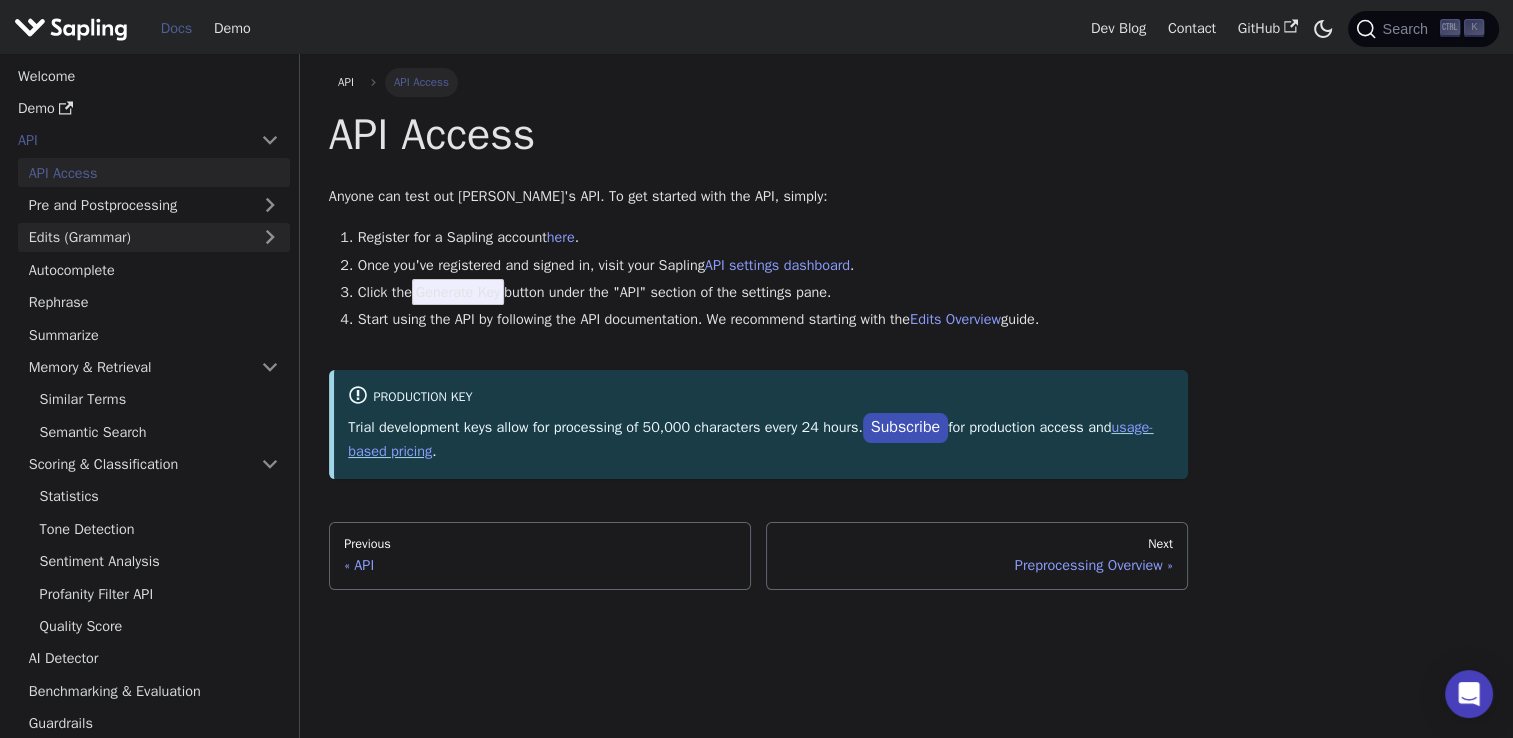 click on "Edits (Grammar)" at bounding box center (154, 237) 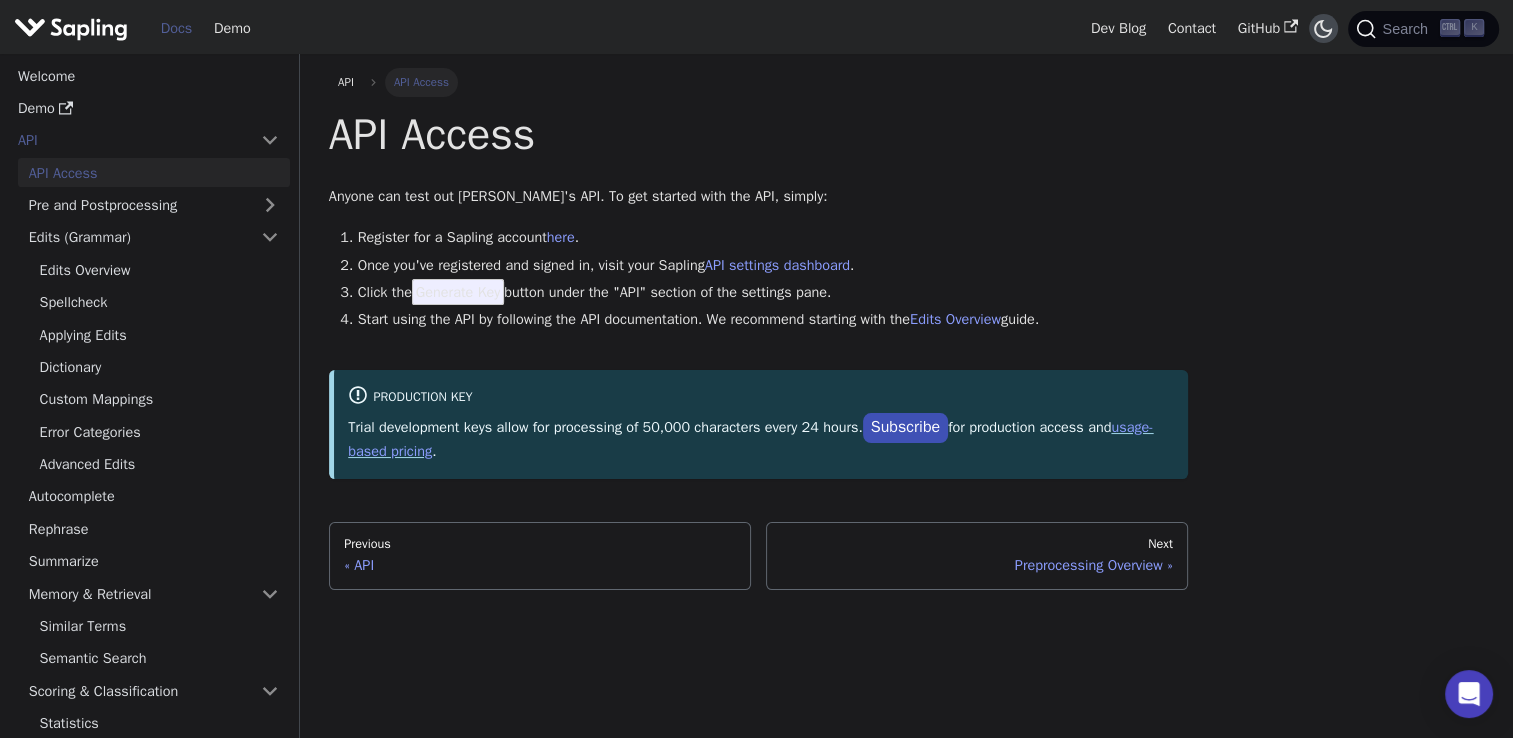 click 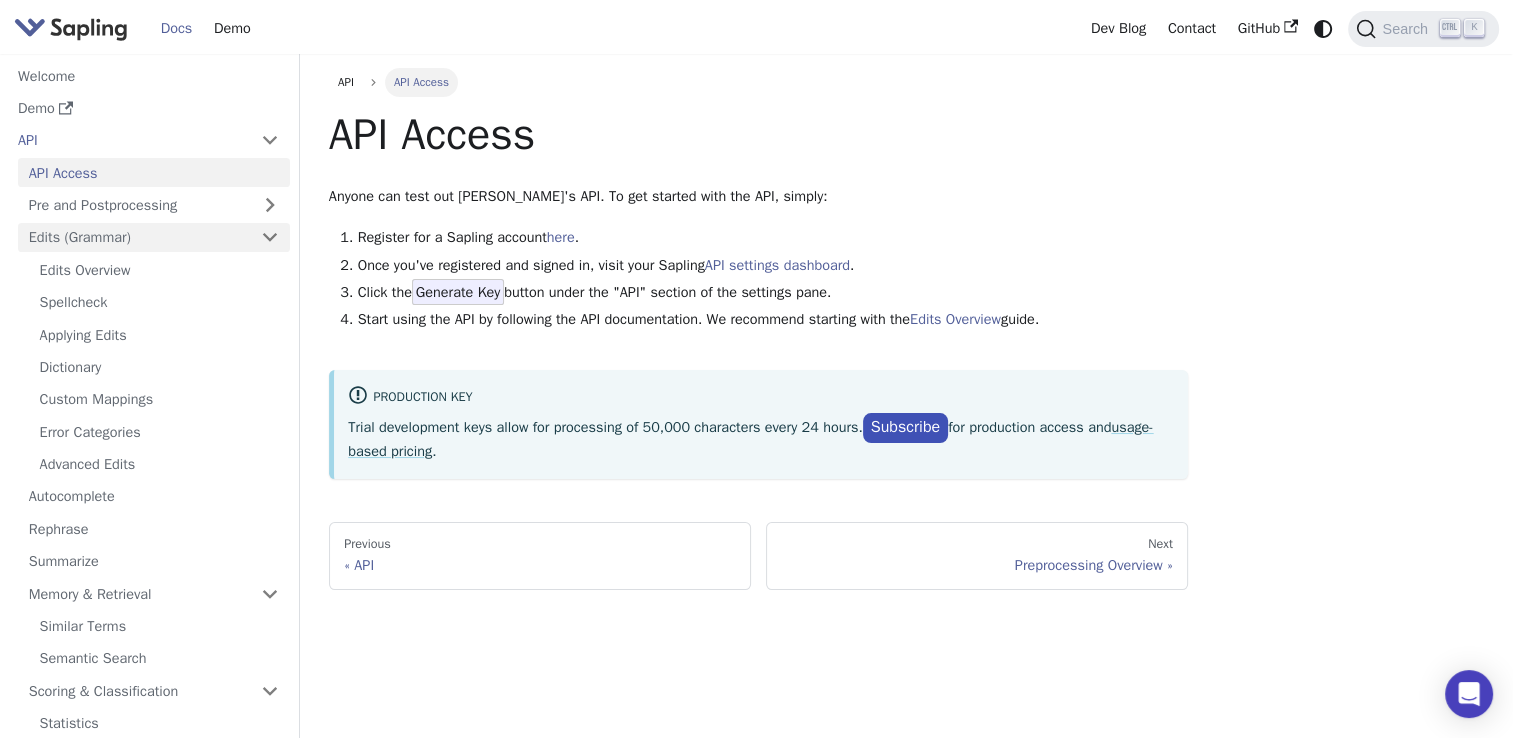 click on "Edits (Grammar)" at bounding box center [154, 237] 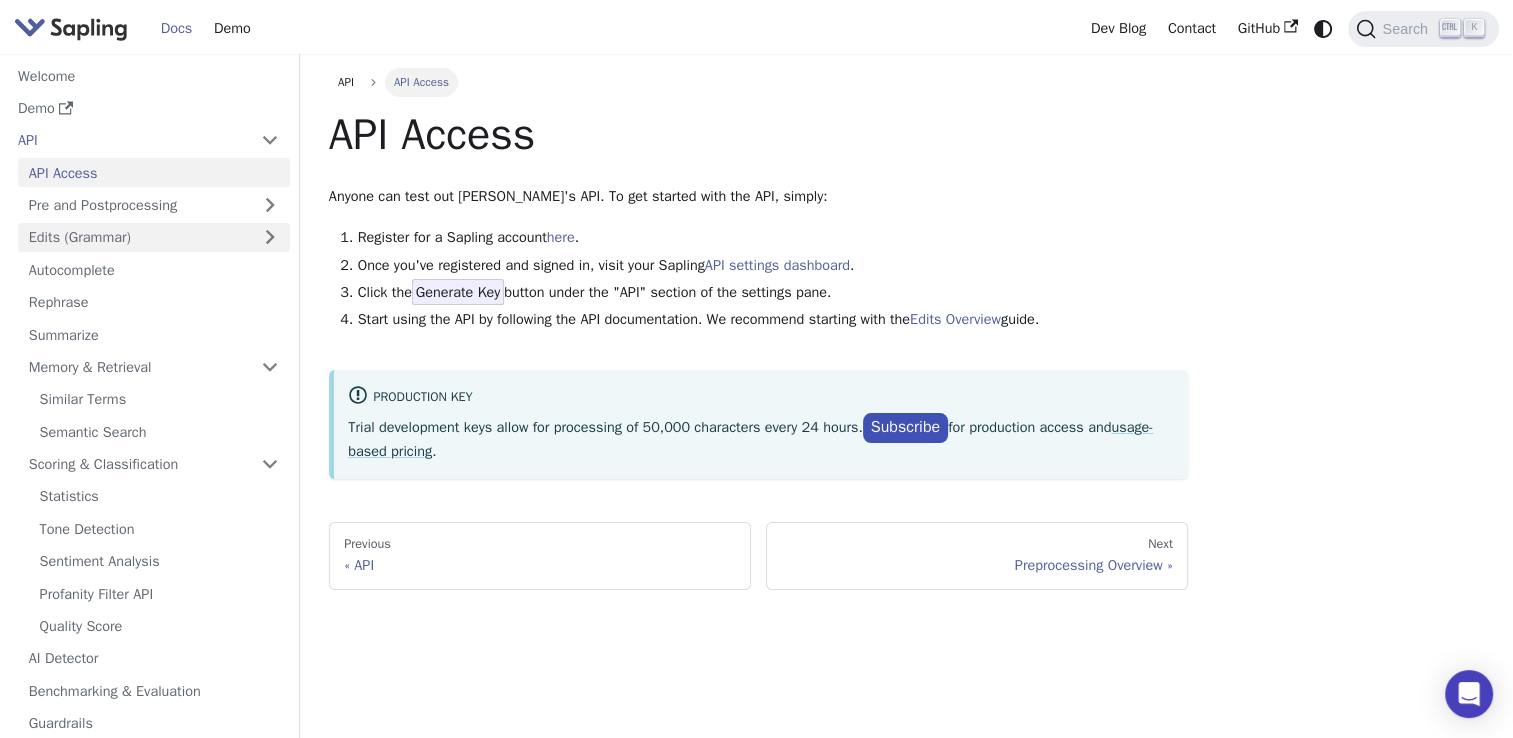 click on "Edits (Grammar)" at bounding box center (154, 237) 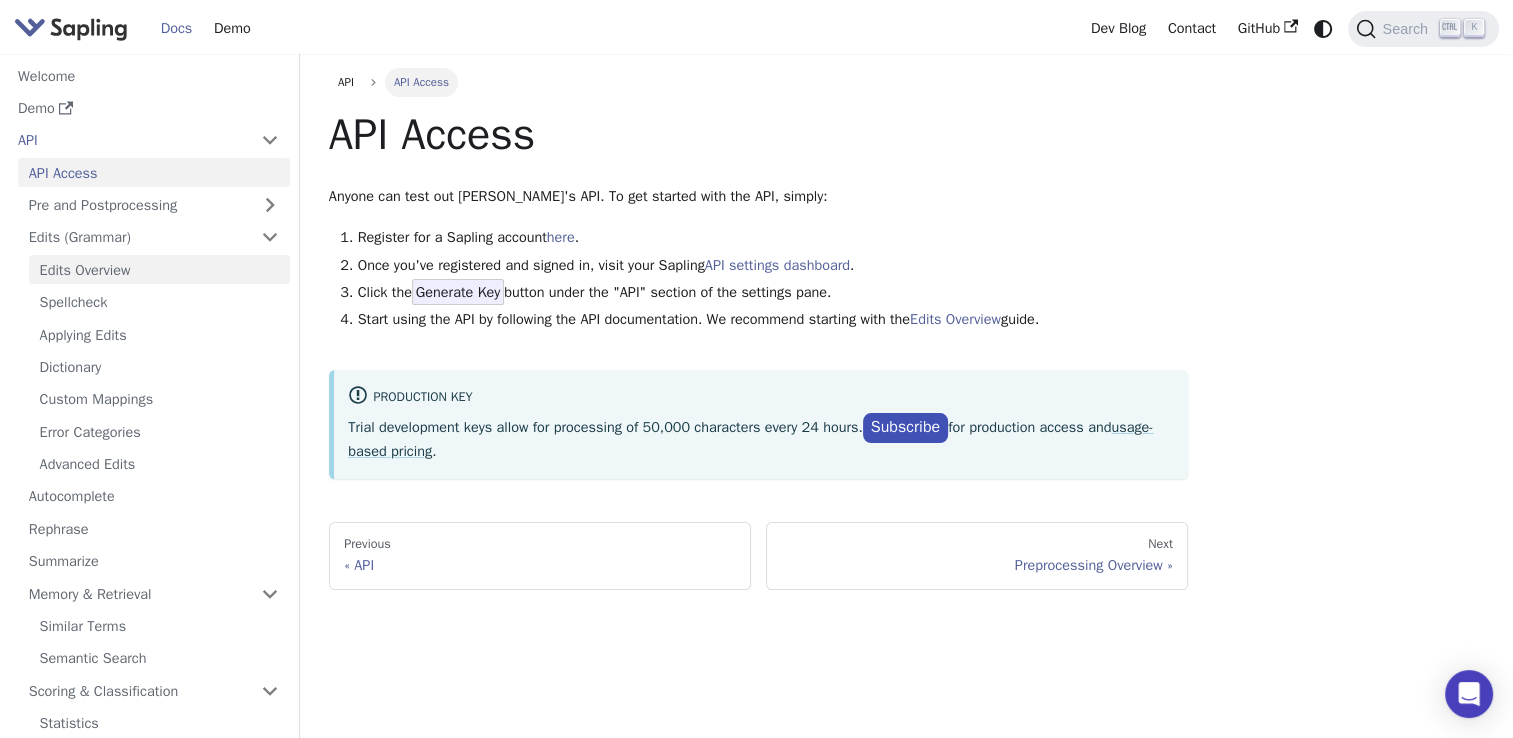 click on "Edits Overview" at bounding box center (159, 269) 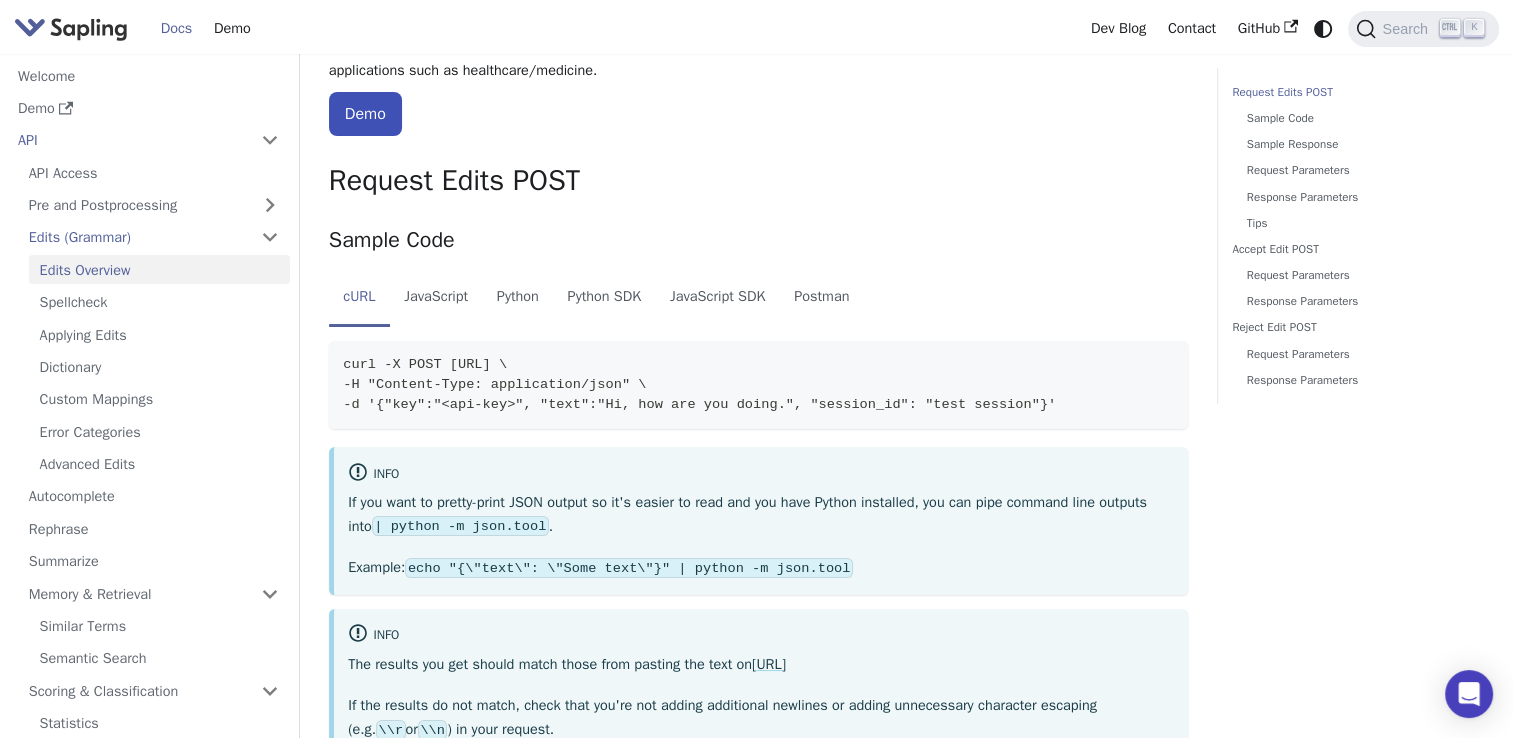 scroll, scrollTop: 384, scrollLeft: 0, axis: vertical 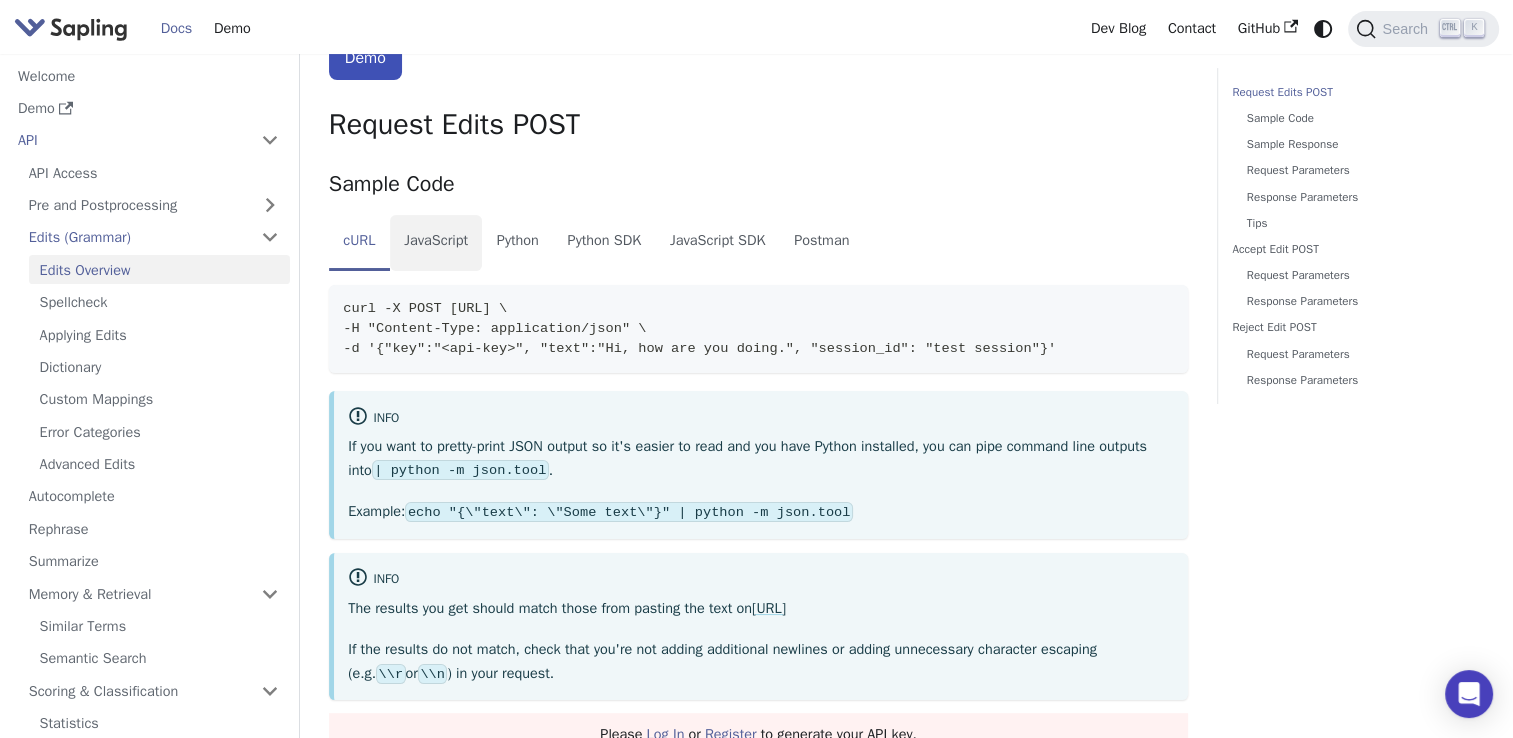 click on "JavaScript" at bounding box center (436, 243) 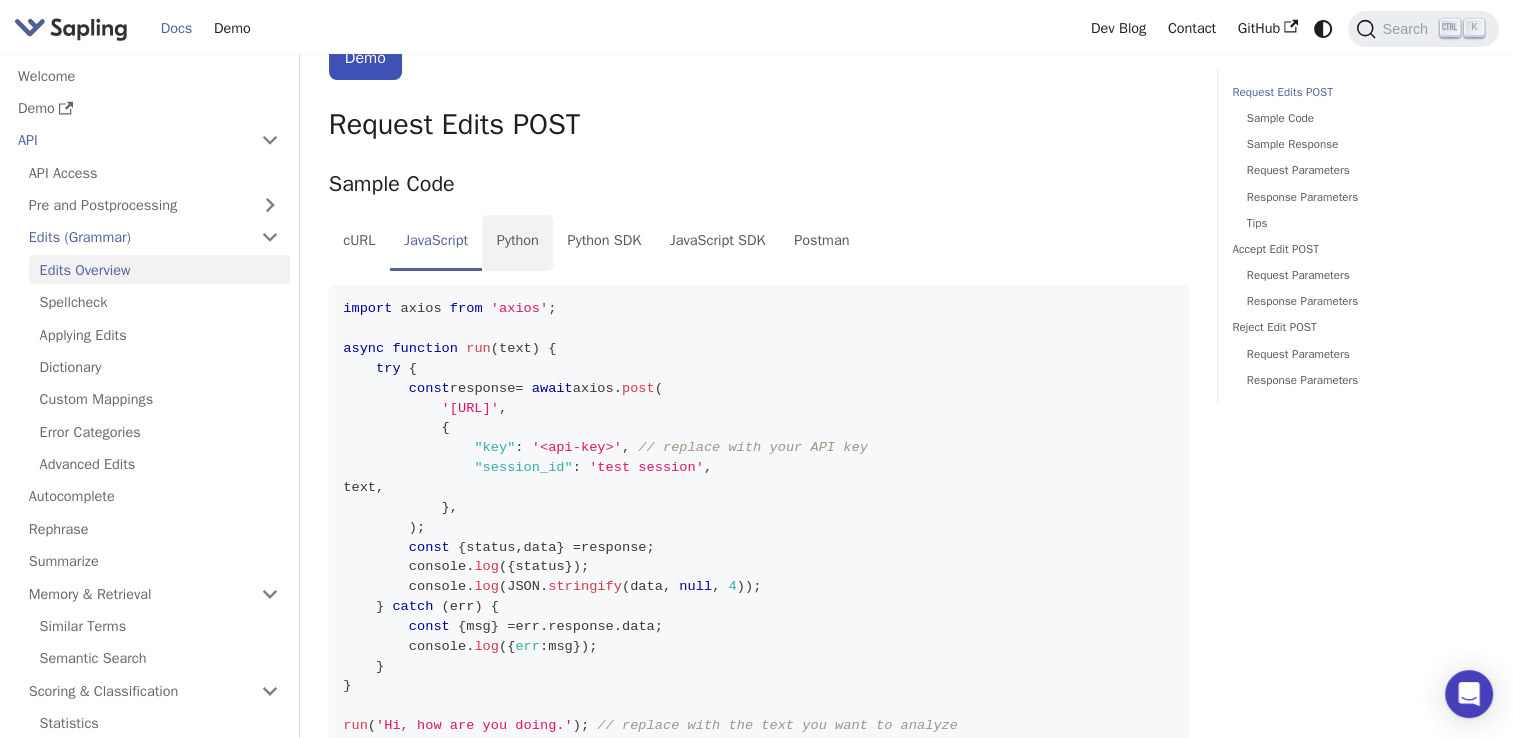 click on "Python" at bounding box center (517, 243) 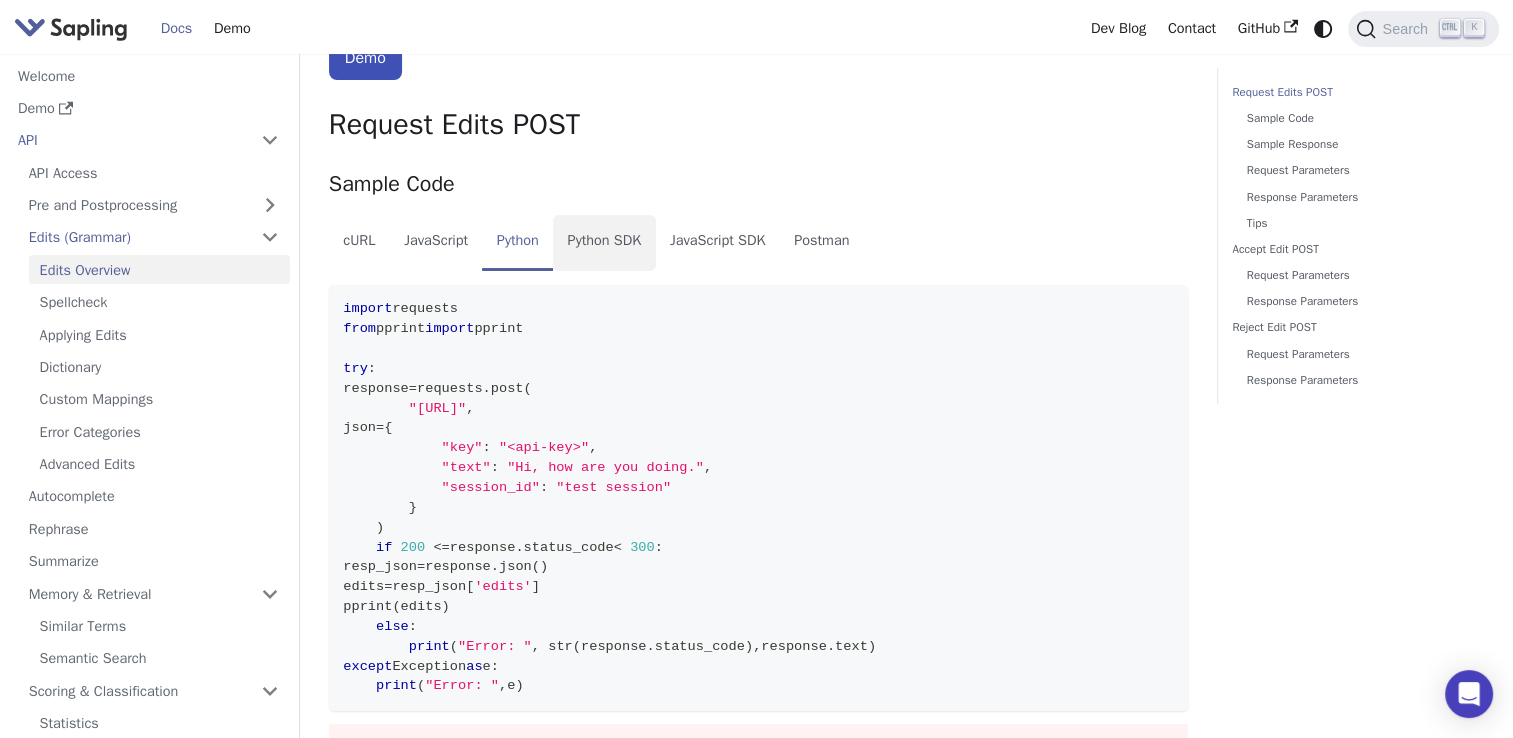click on "Python SDK" at bounding box center (604, 243) 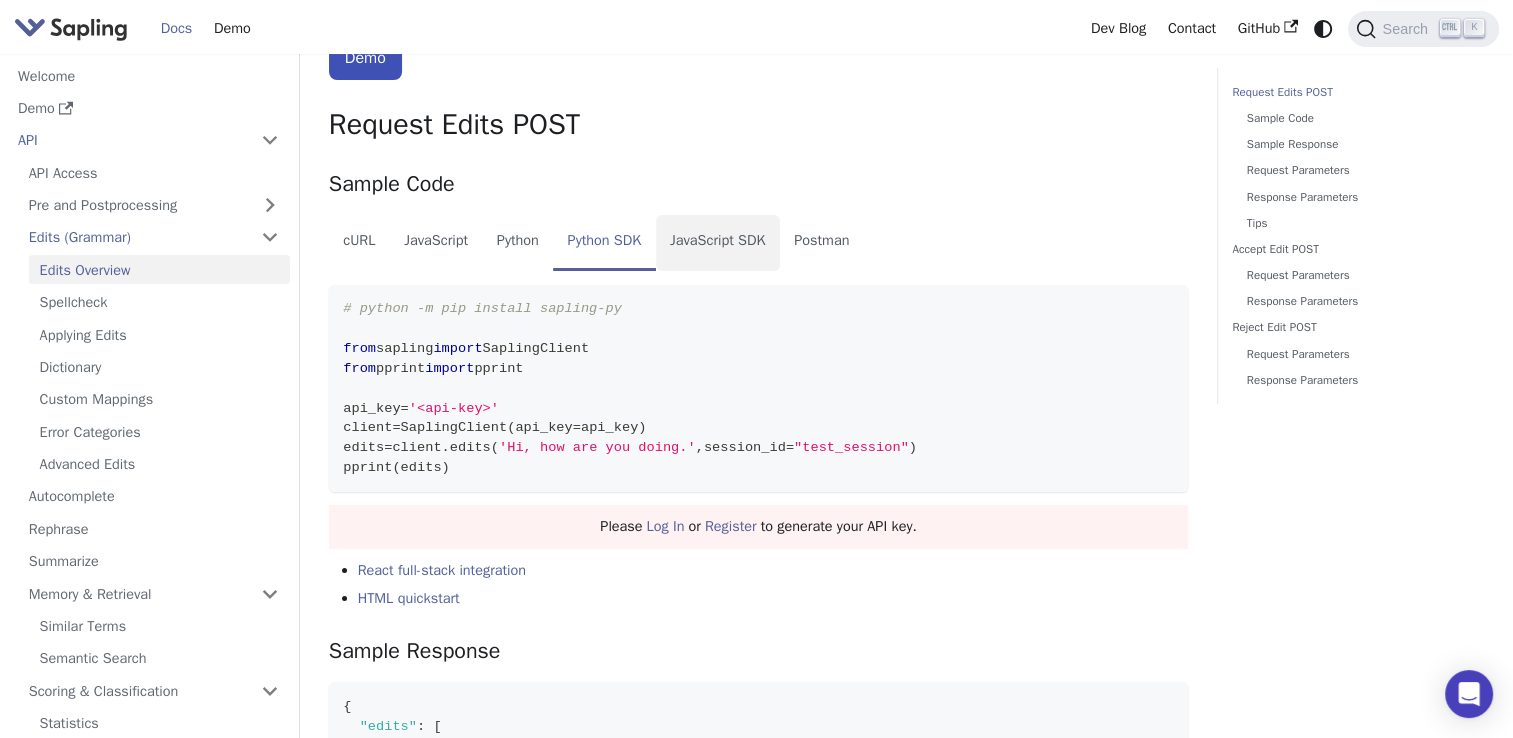 click on "JavaScript SDK" at bounding box center [718, 243] 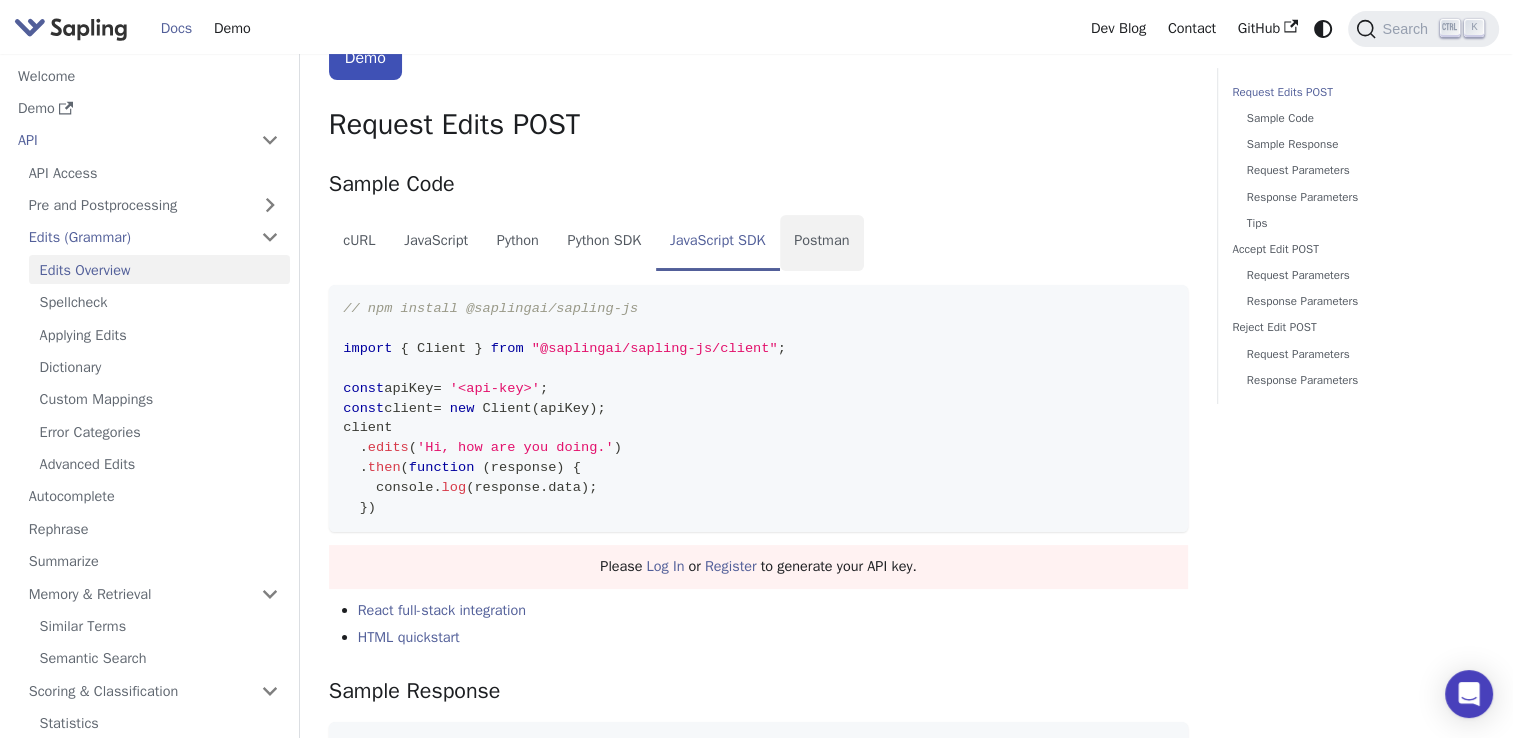 click on "Postman" at bounding box center (822, 243) 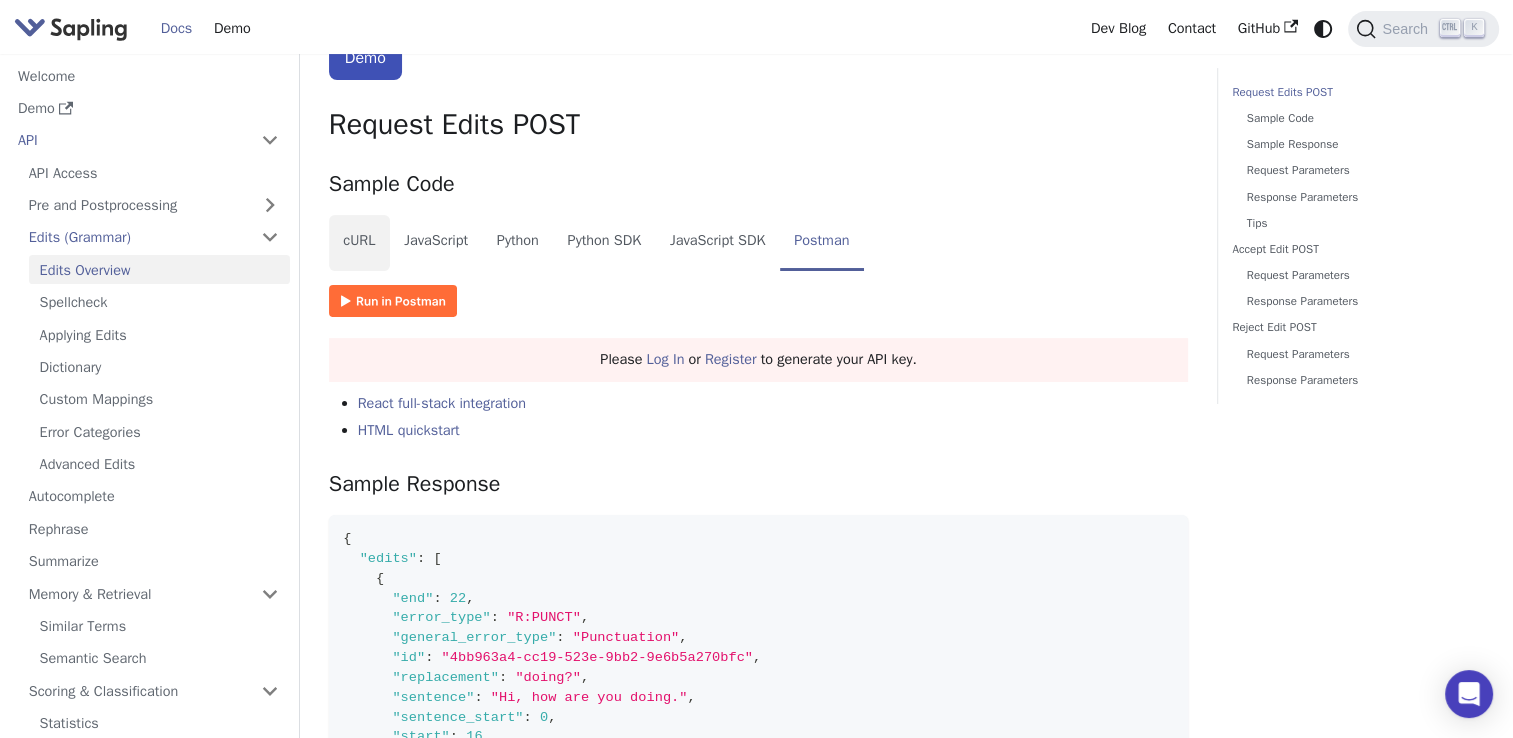 click on "cURL" at bounding box center (359, 243) 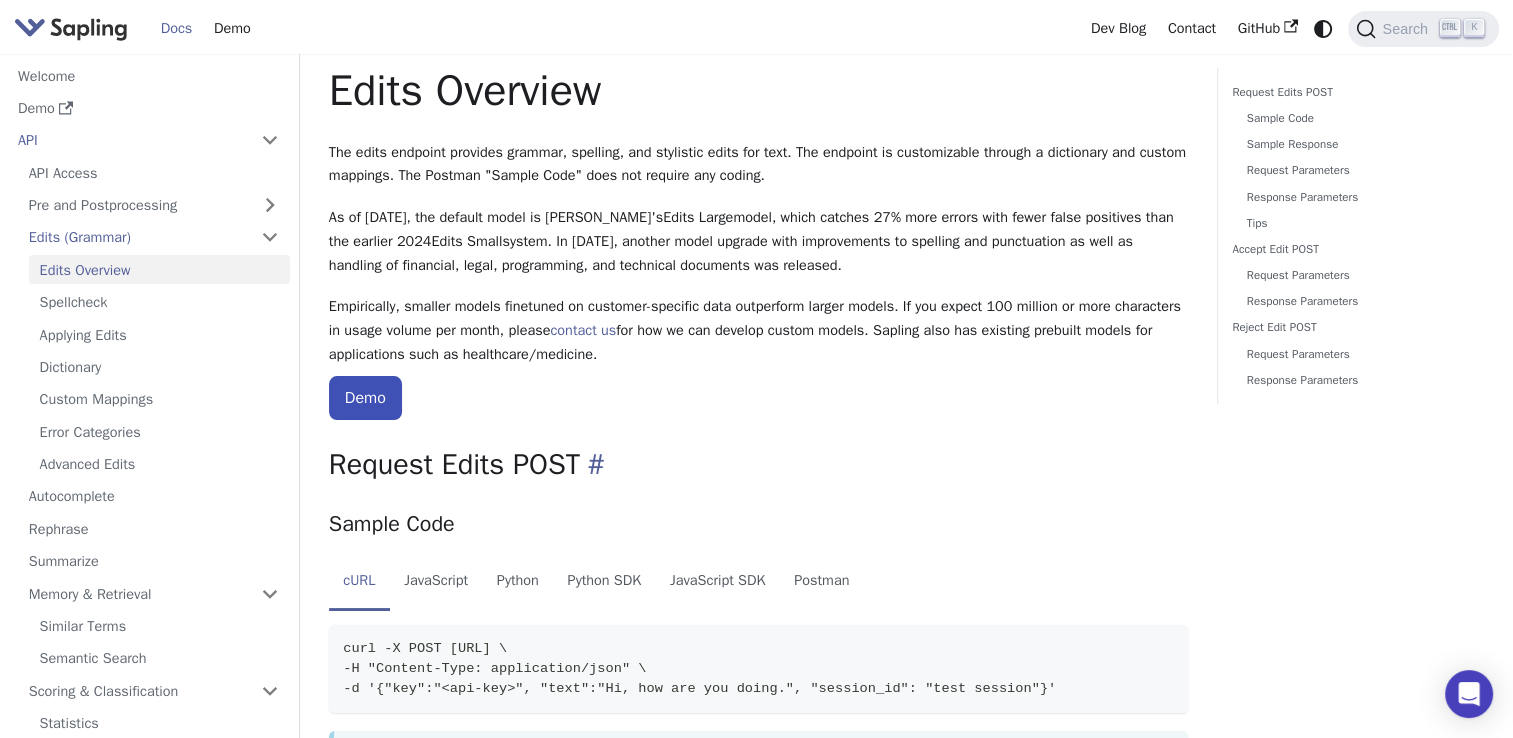 scroll, scrollTop: 0, scrollLeft: 0, axis: both 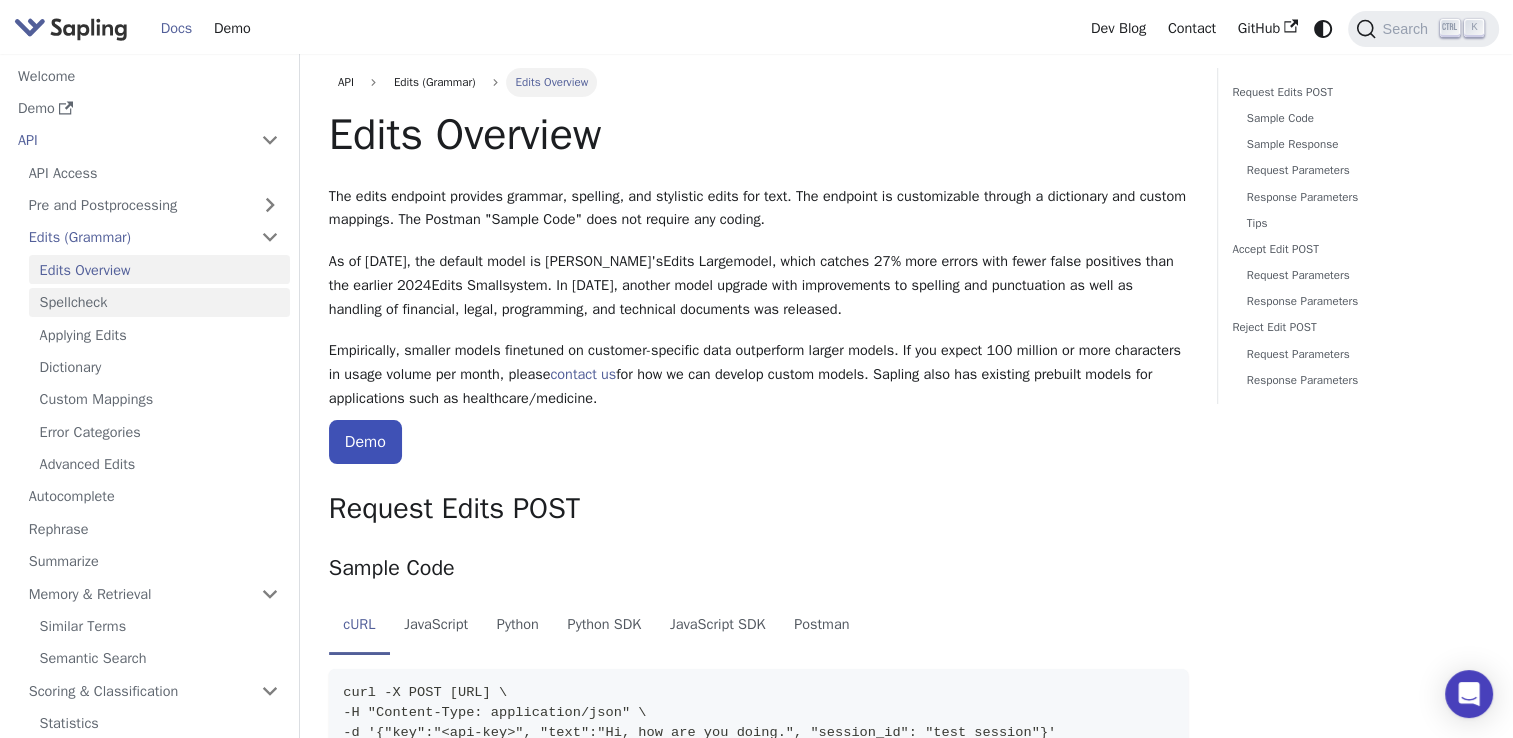 click on "Spellcheck" at bounding box center (159, 302) 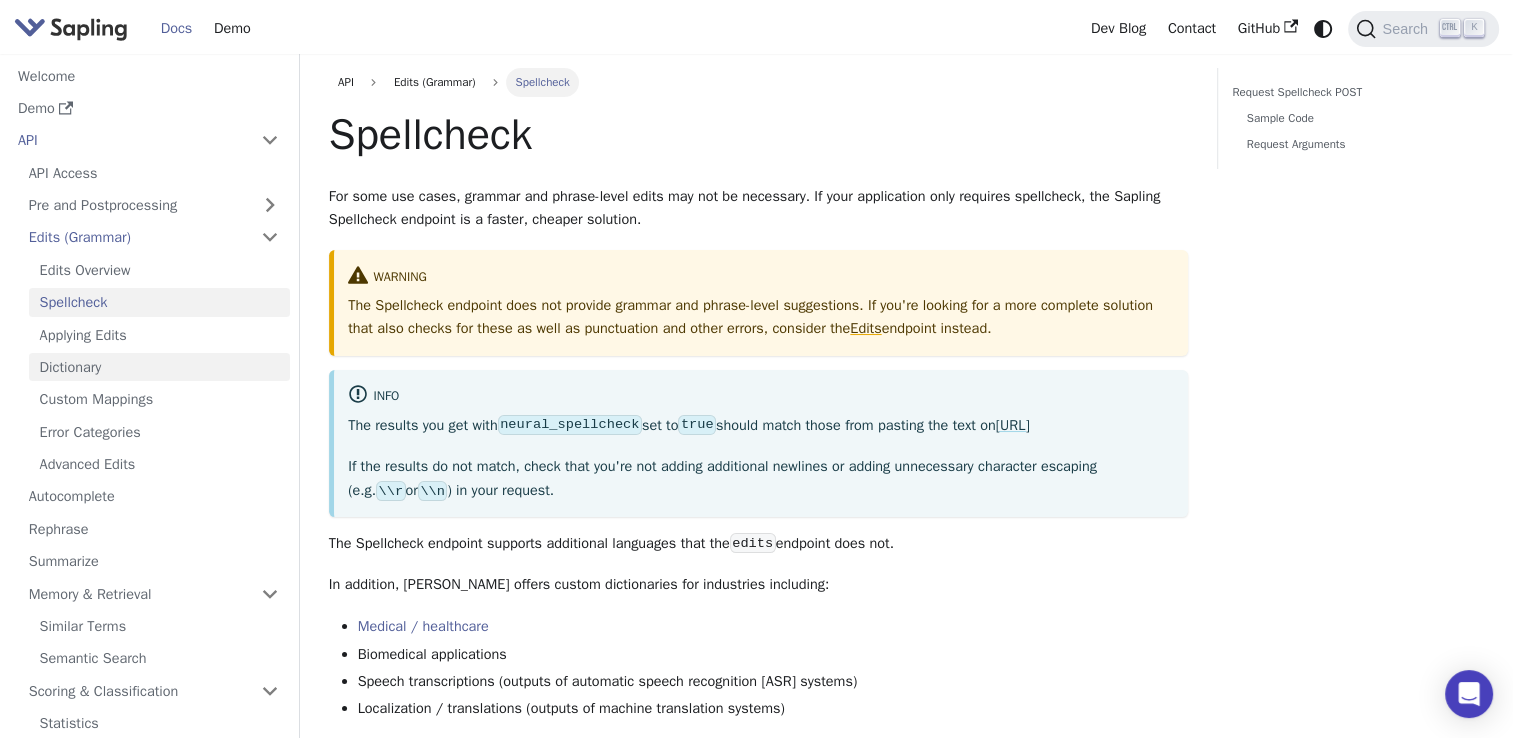 click on "Dictionary" at bounding box center (159, 367) 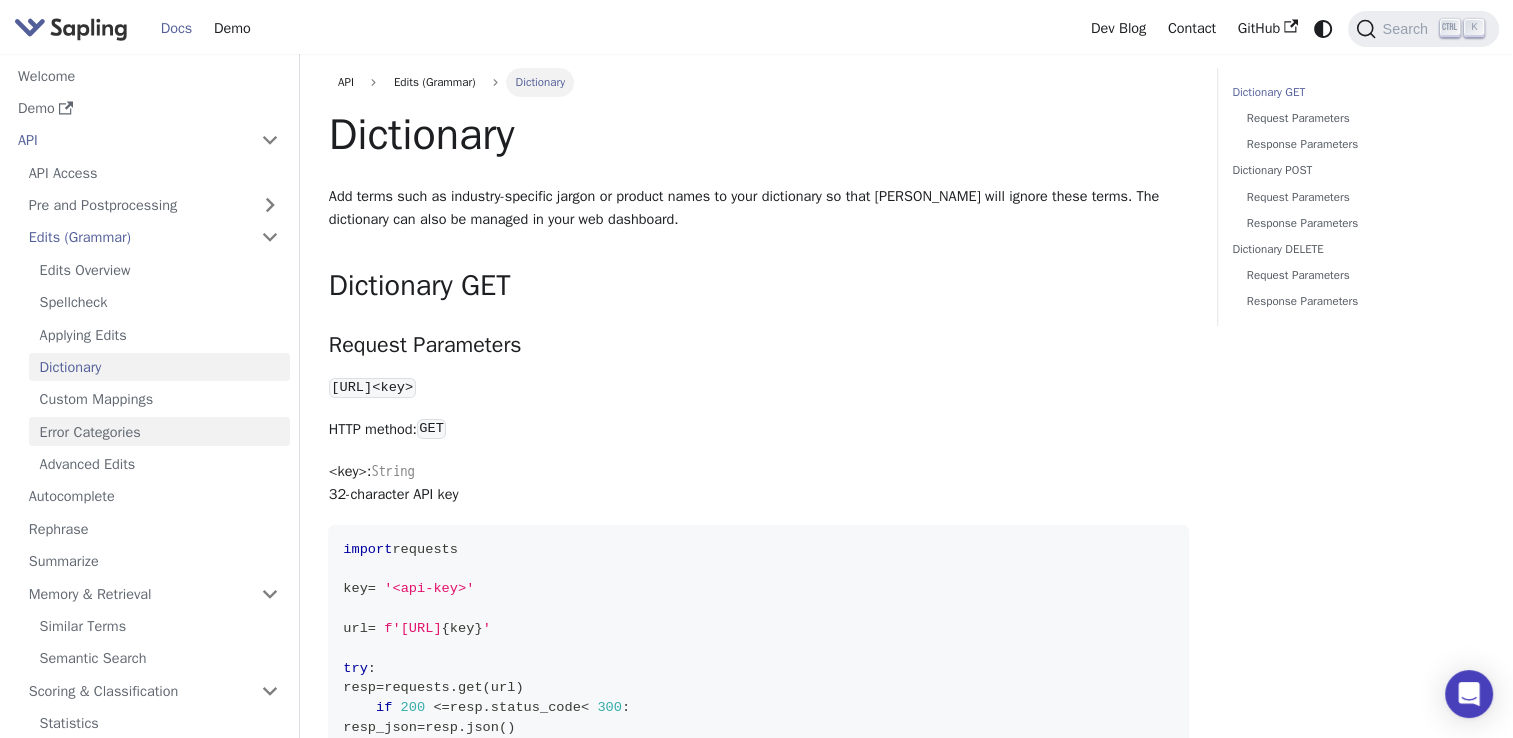 click on "Error Categories" at bounding box center [159, 431] 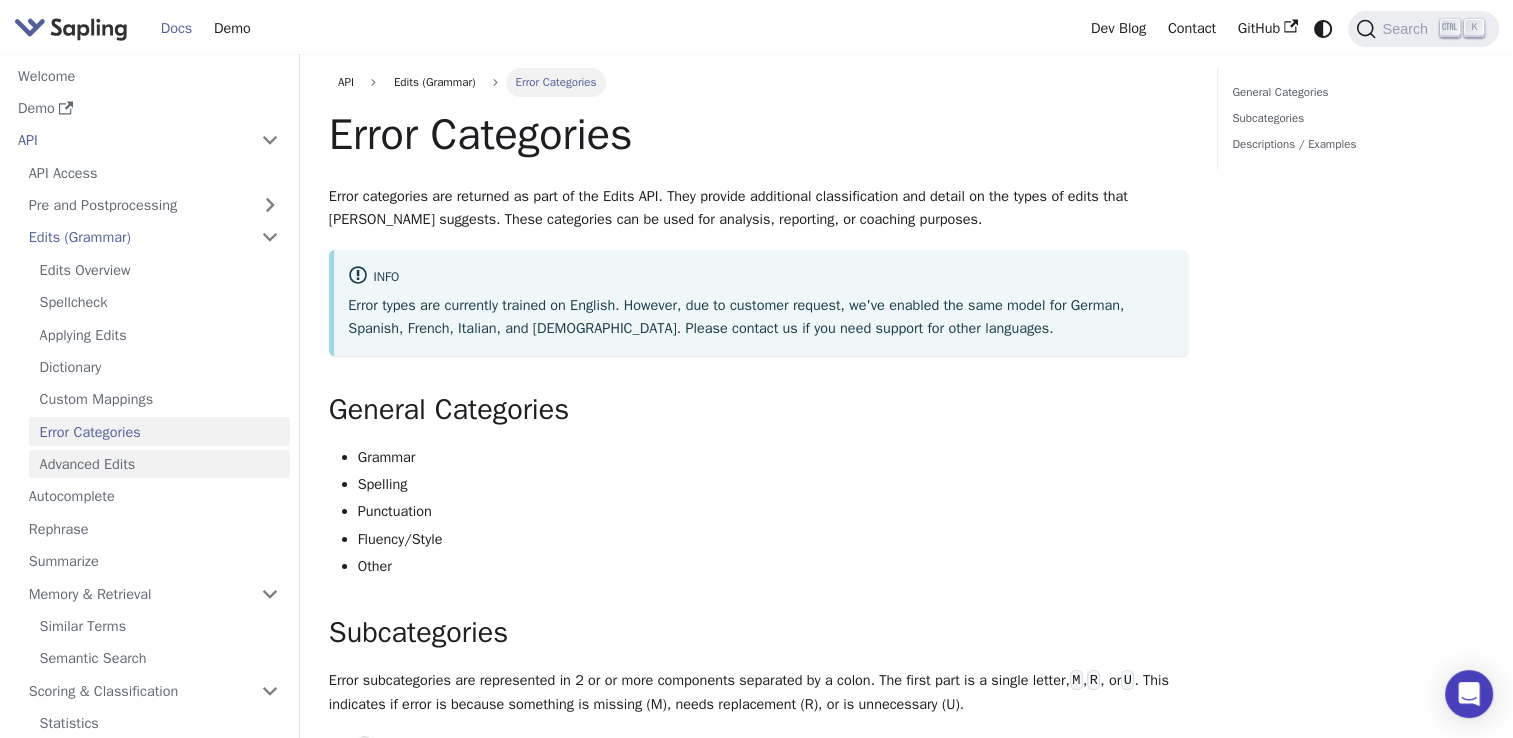 click on "Advanced Edits" at bounding box center [159, 464] 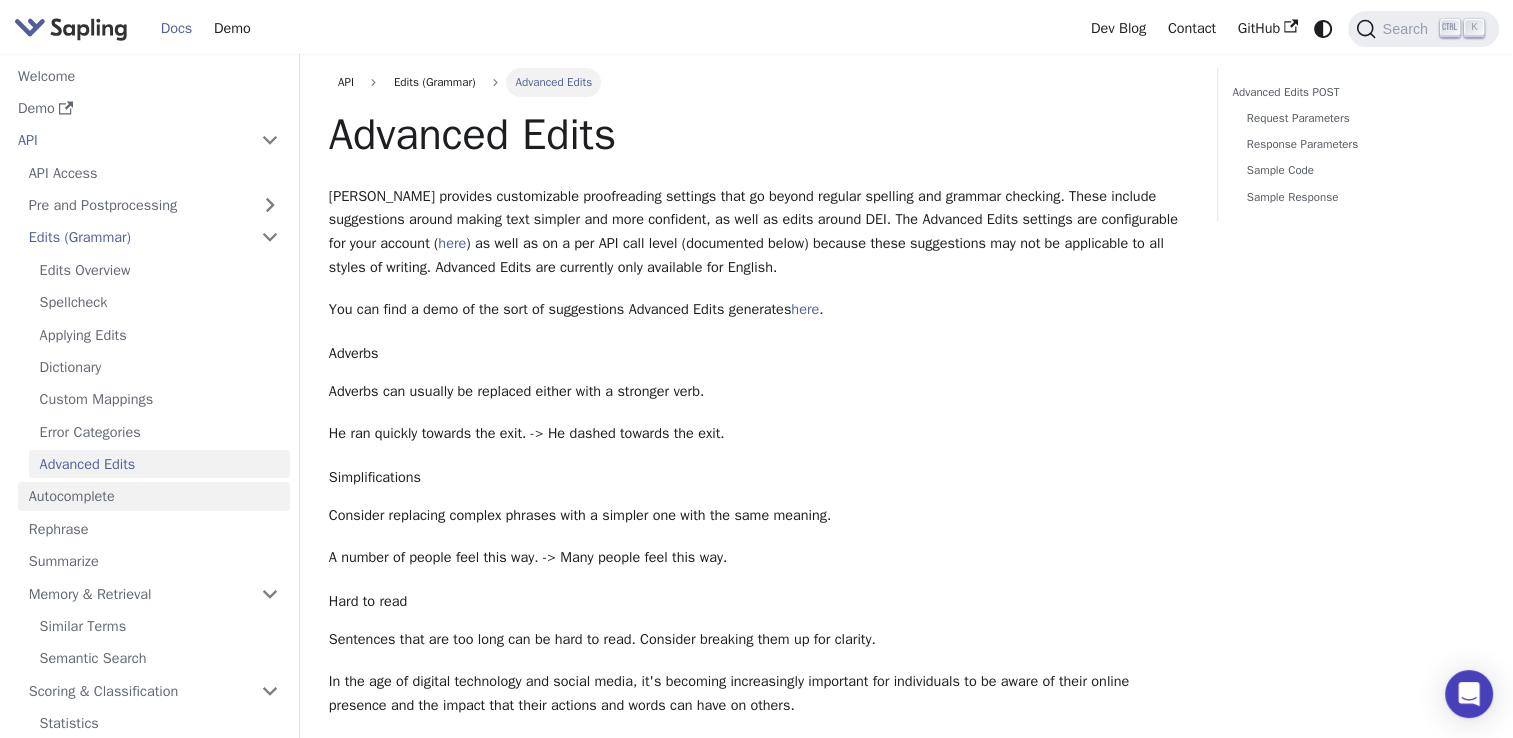 click on "Autocomplete" at bounding box center [154, 496] 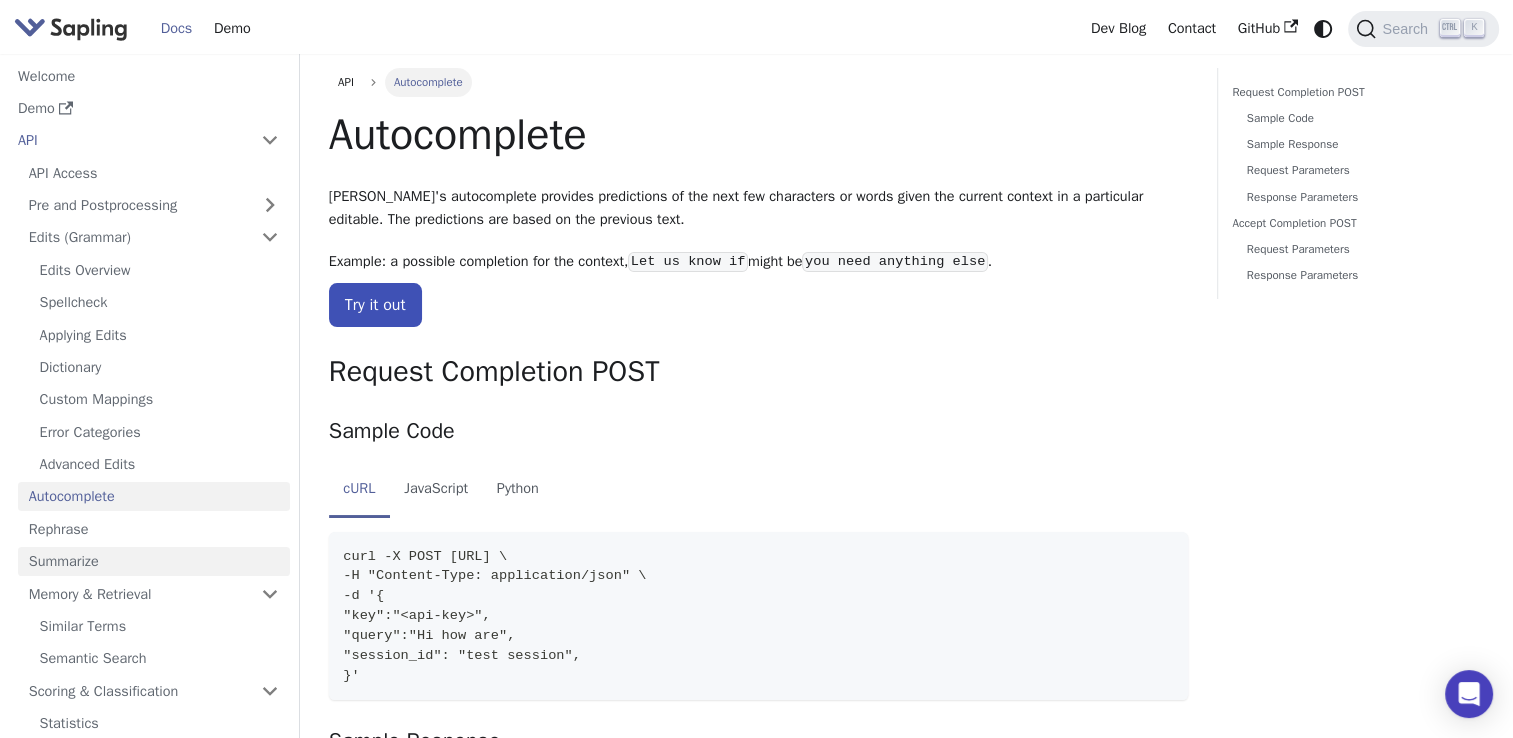 click on "Summarize" at bounding box center [154, 561] 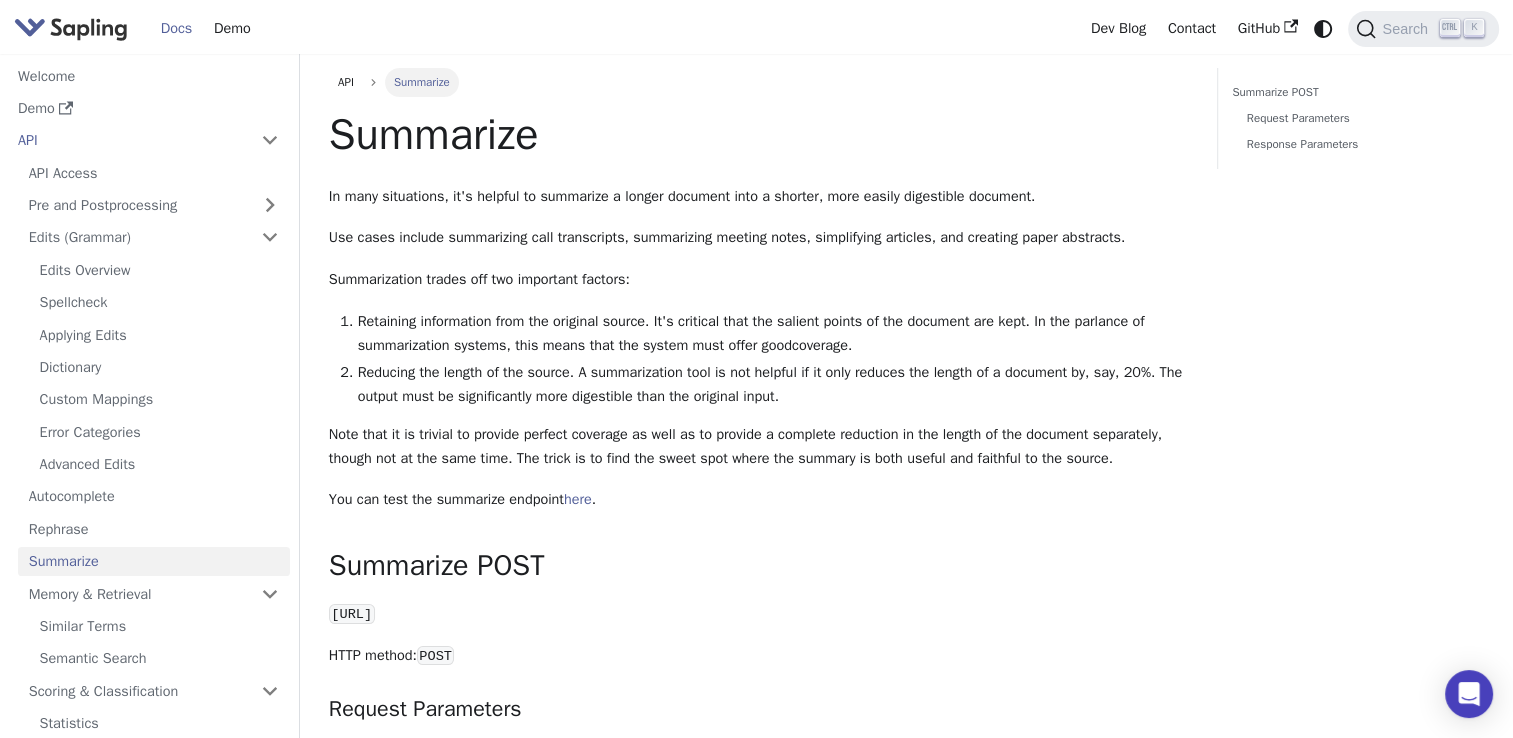 click on "Summarize POST Request Parameters Response Parameters" at bounding box center (1351, 617) 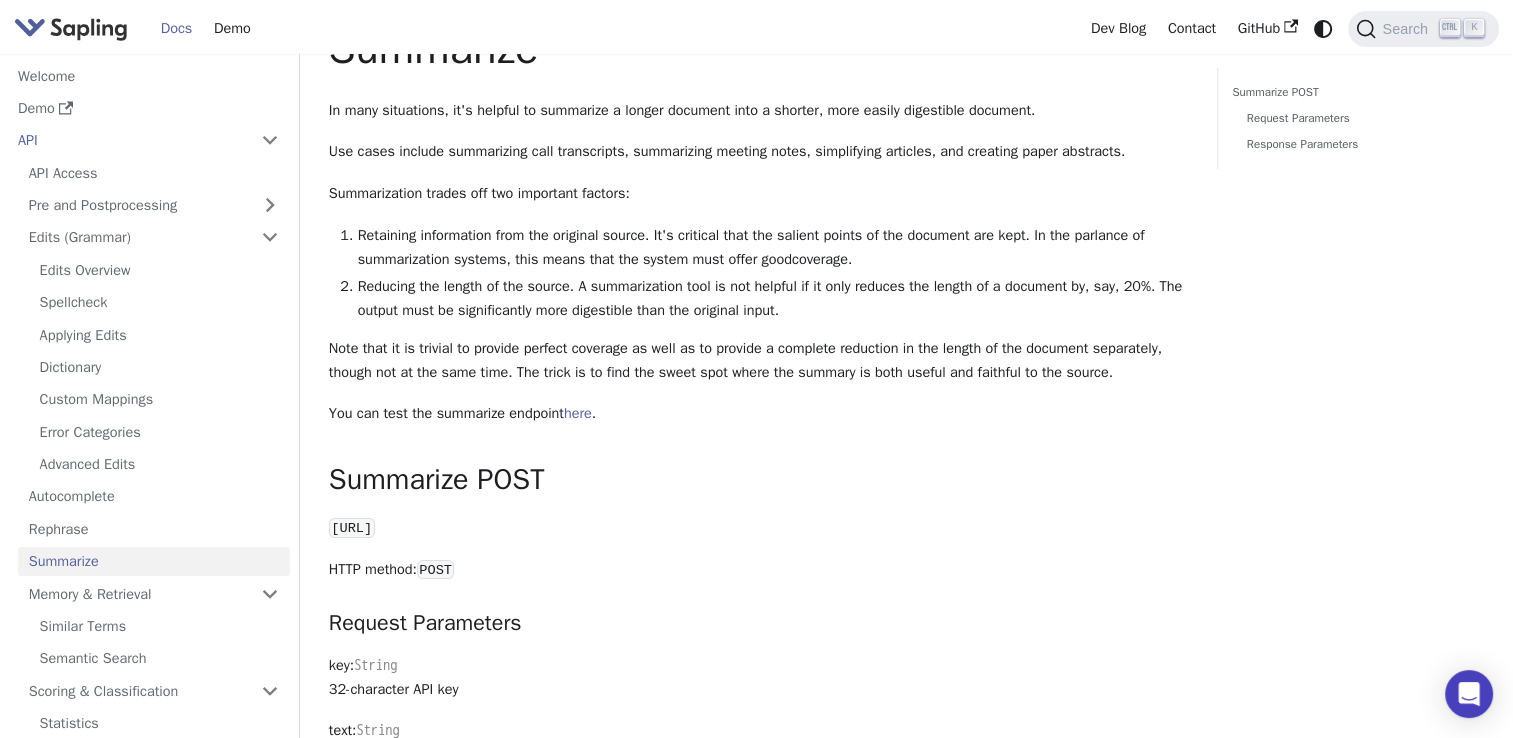 scroll, scrollTop: 0, scrollLeft: 0, axis: both 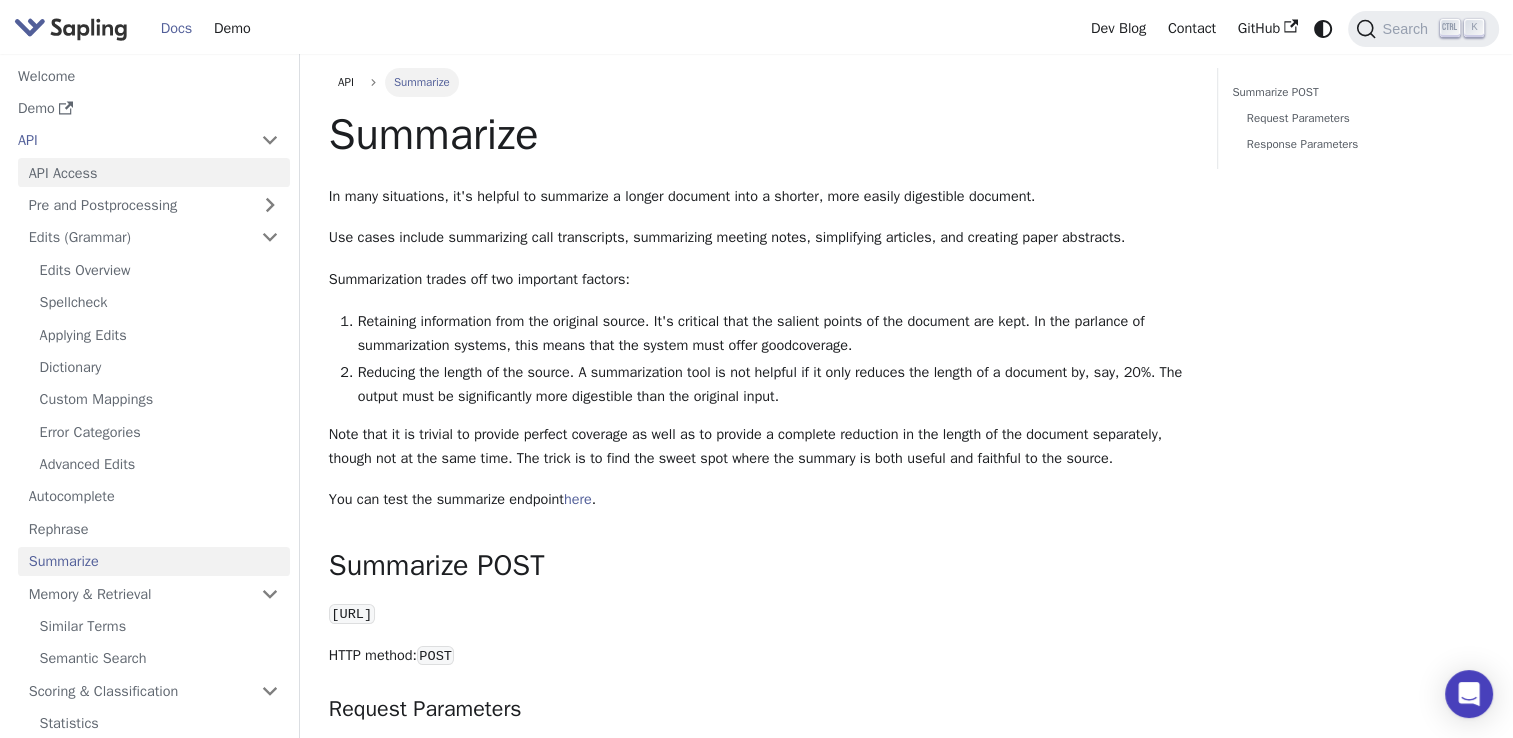 click on "API Access" at bounding box center [154, 172] 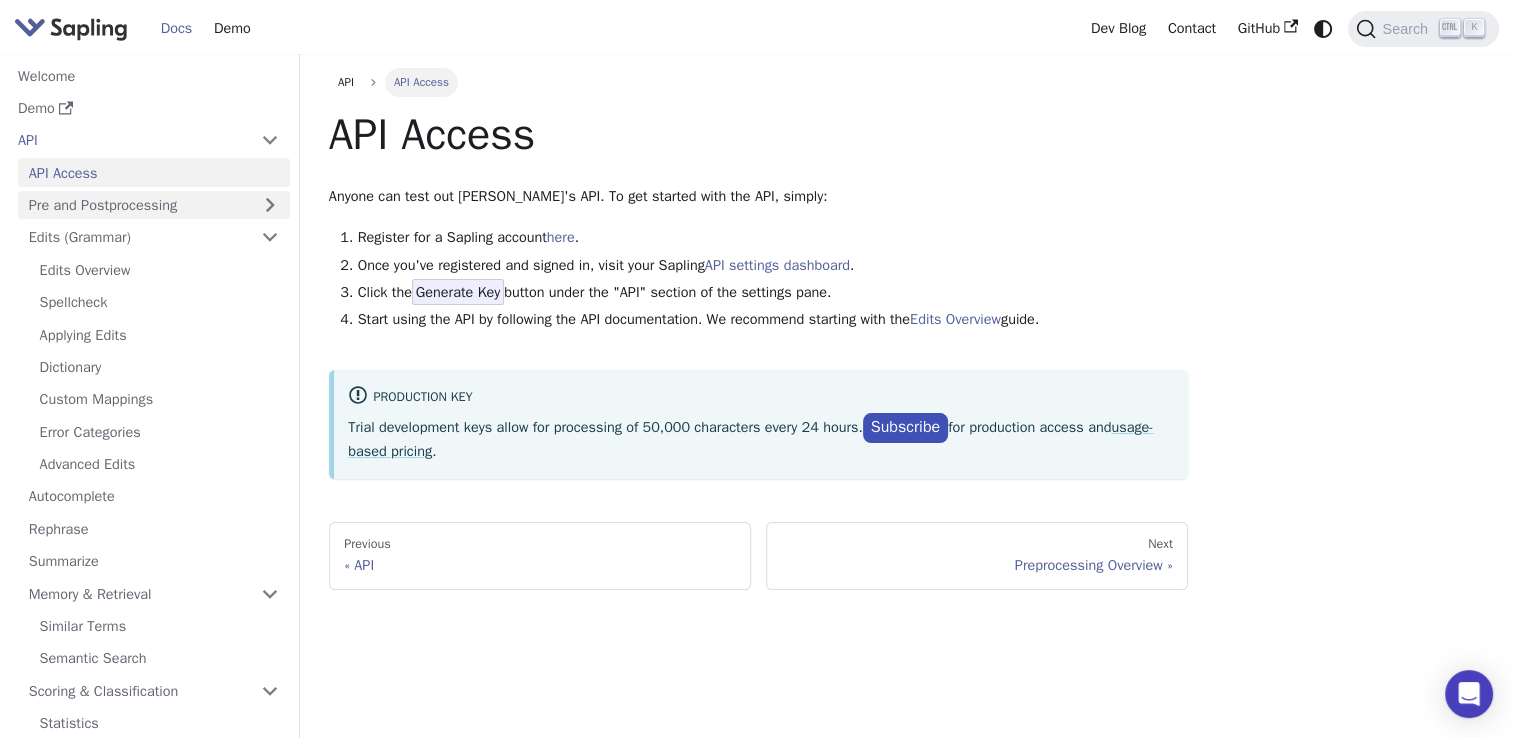 click on "Pre and Postprocessing" at bounding box center [154, 205] 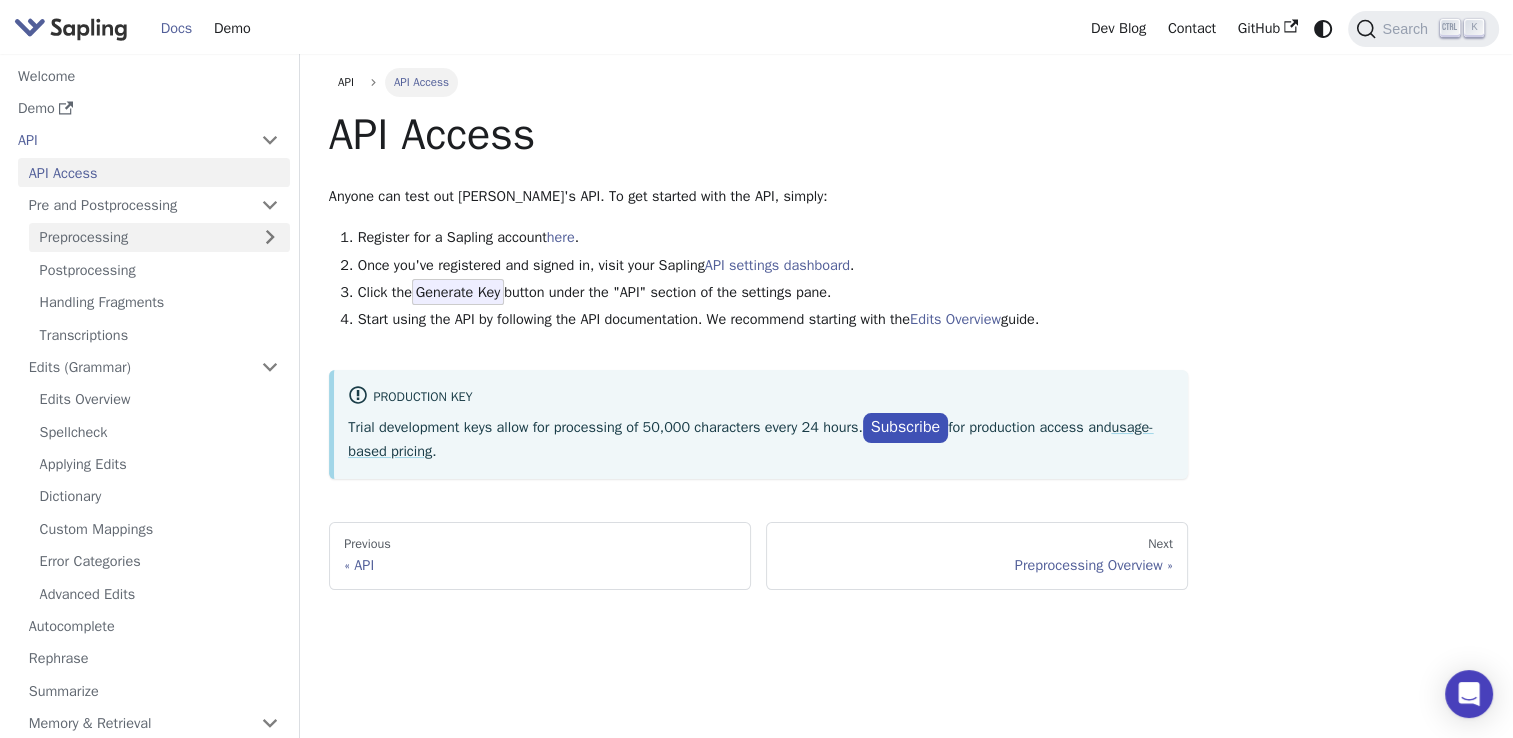 click on "Preprocessing" at bounding box center (159, 237) 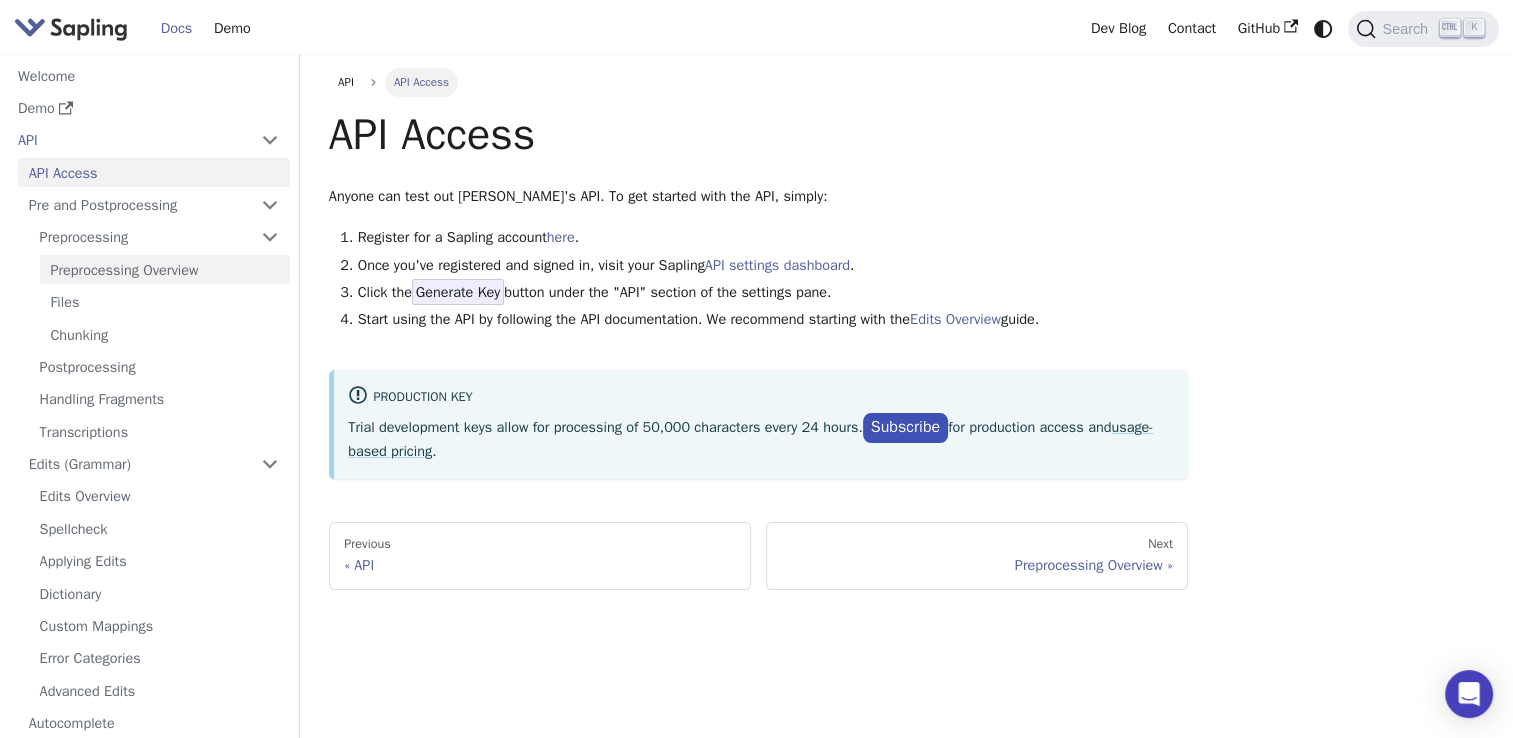 click on "Preprocessing Overview" at bounding box center (165, 269) 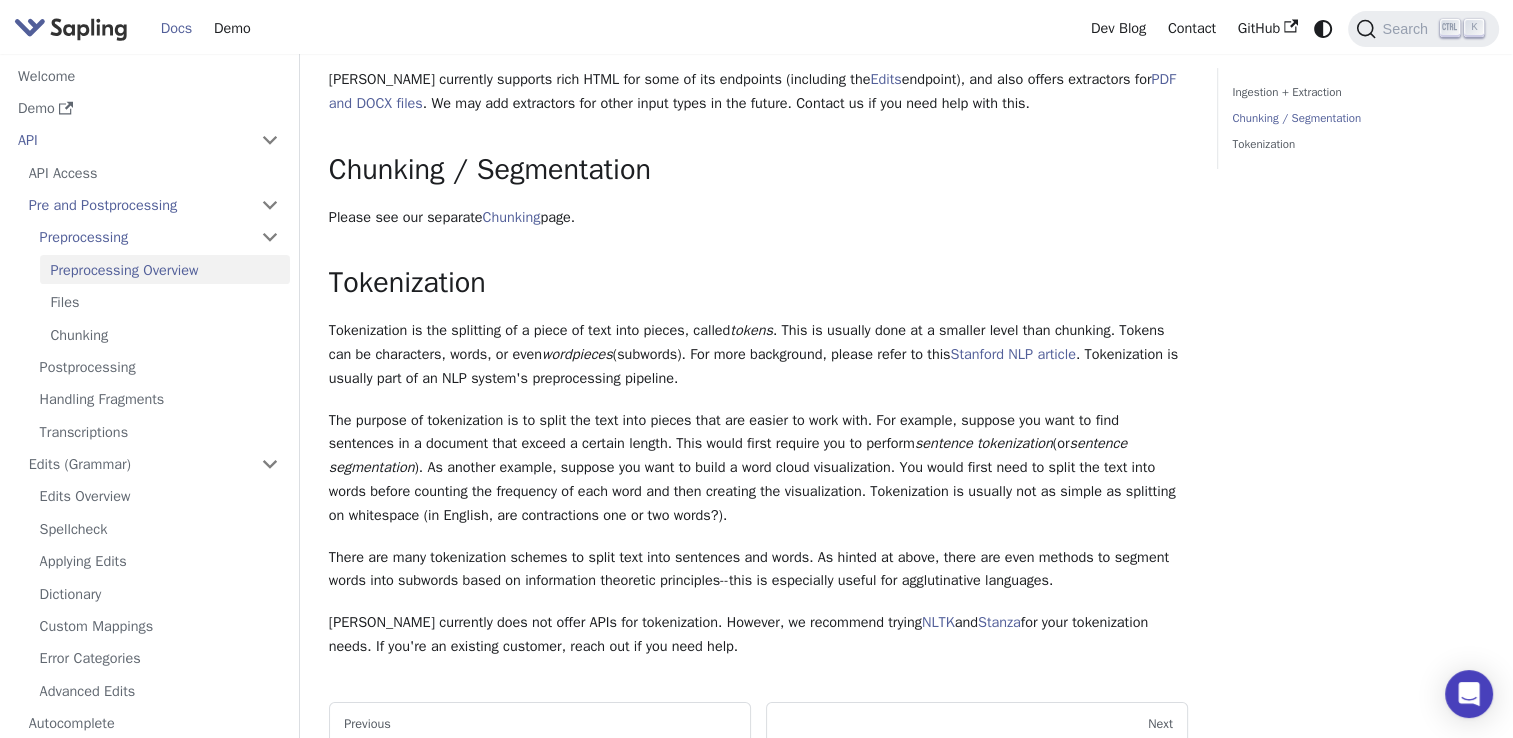 scroll, scrollTop: 236, scrollLeft: 0, axis: vertical 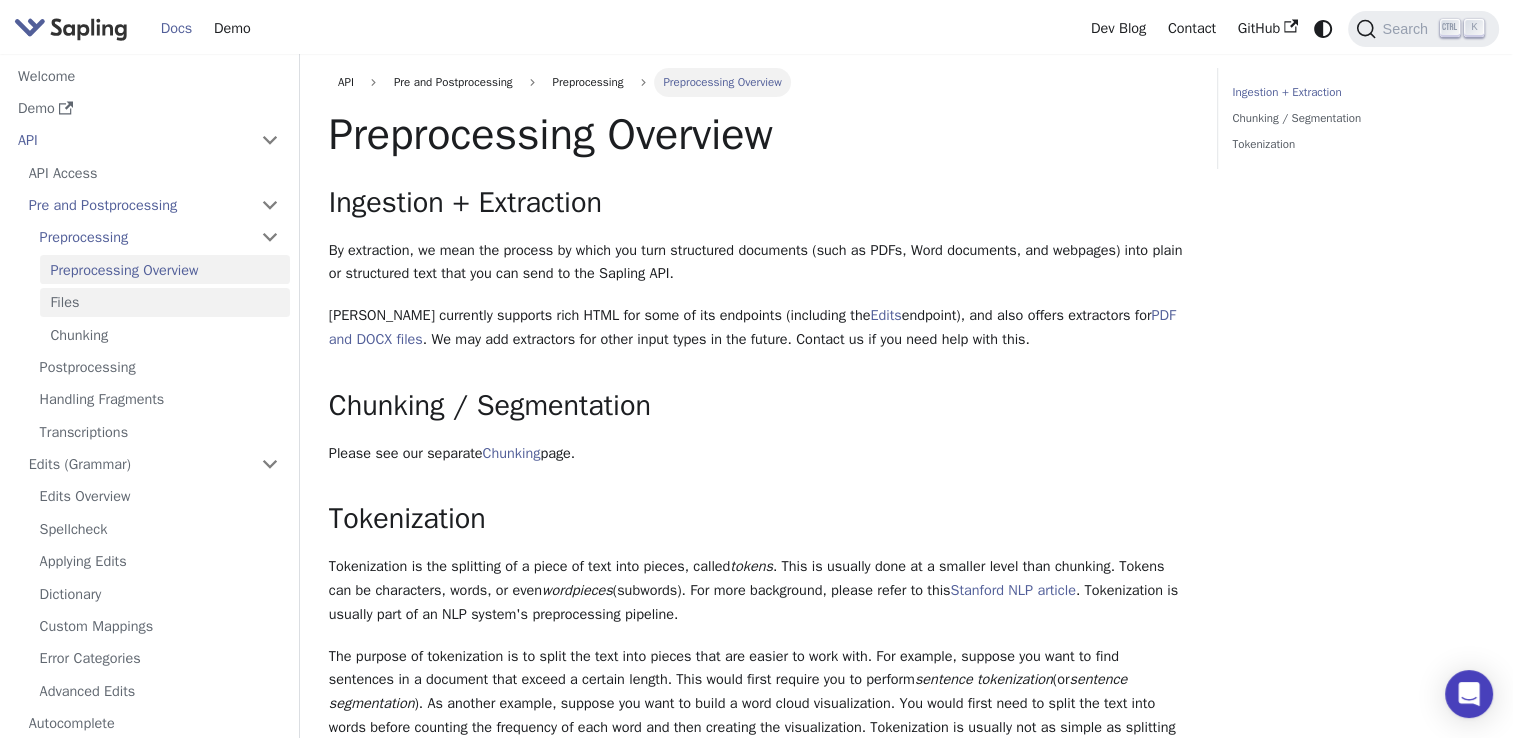click on "Files" at bounding box center (165, 302) 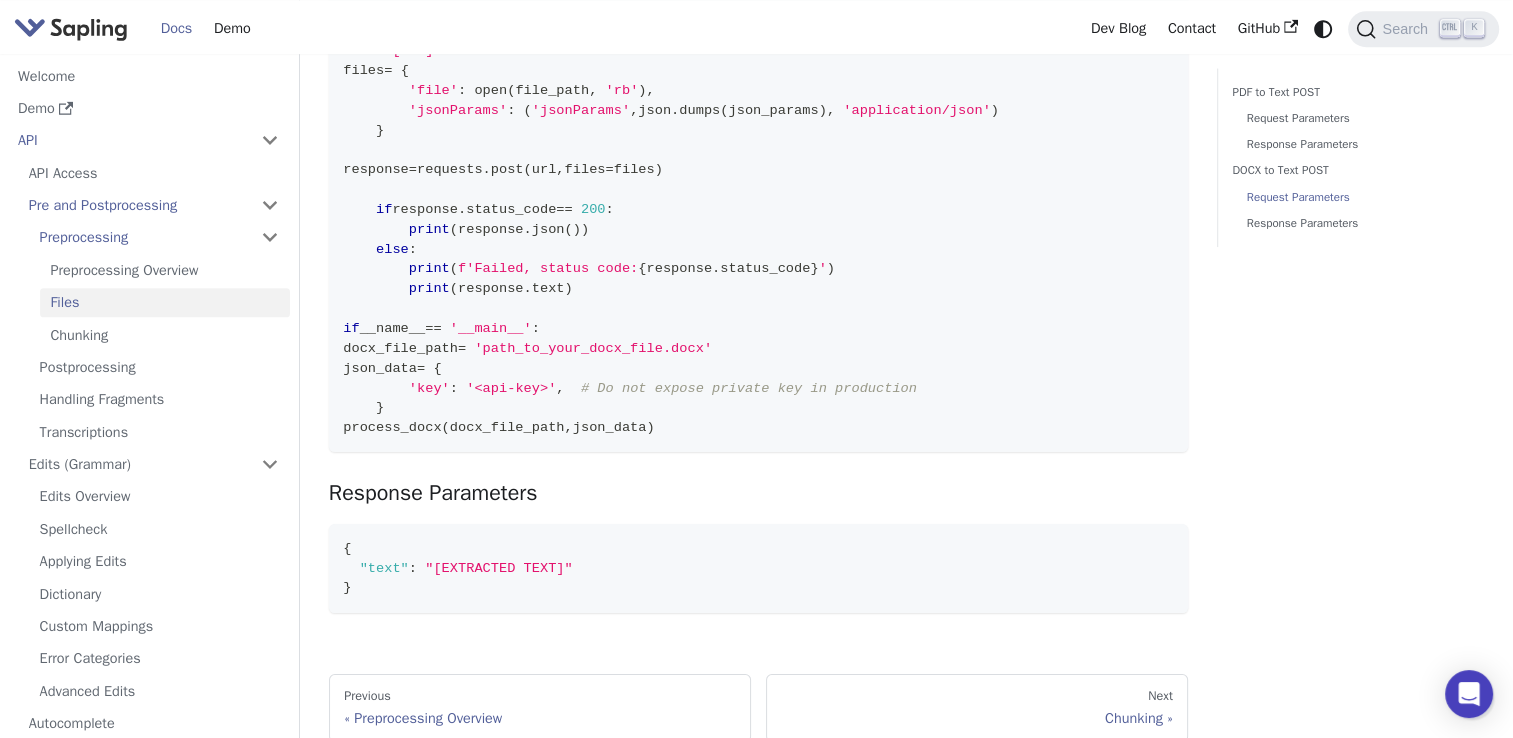 scroll, scrollTop: 1713, scrollLeft: 0, axis: vertical 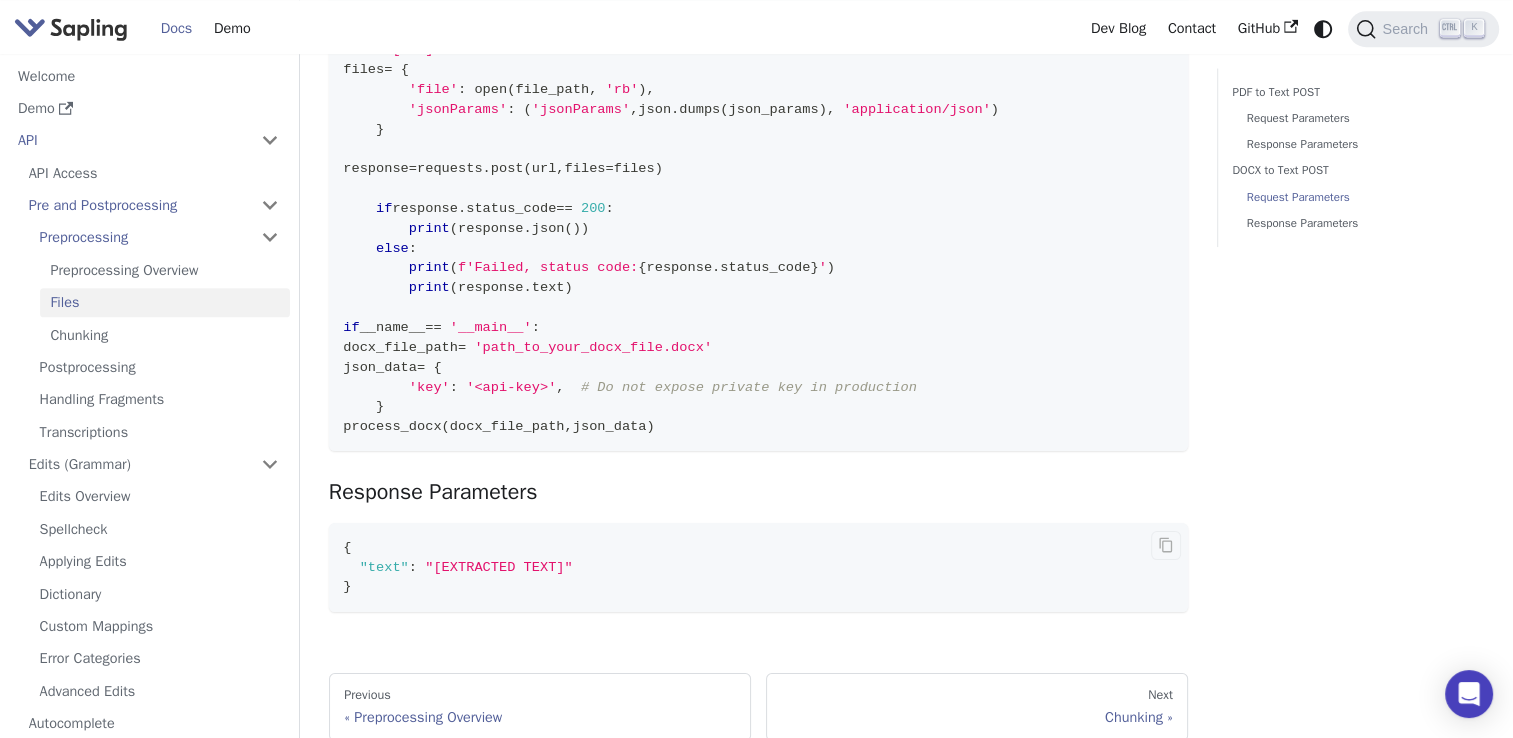 click on ""[EXTRACTED TEXT]"" at bounding box center (499, 567) 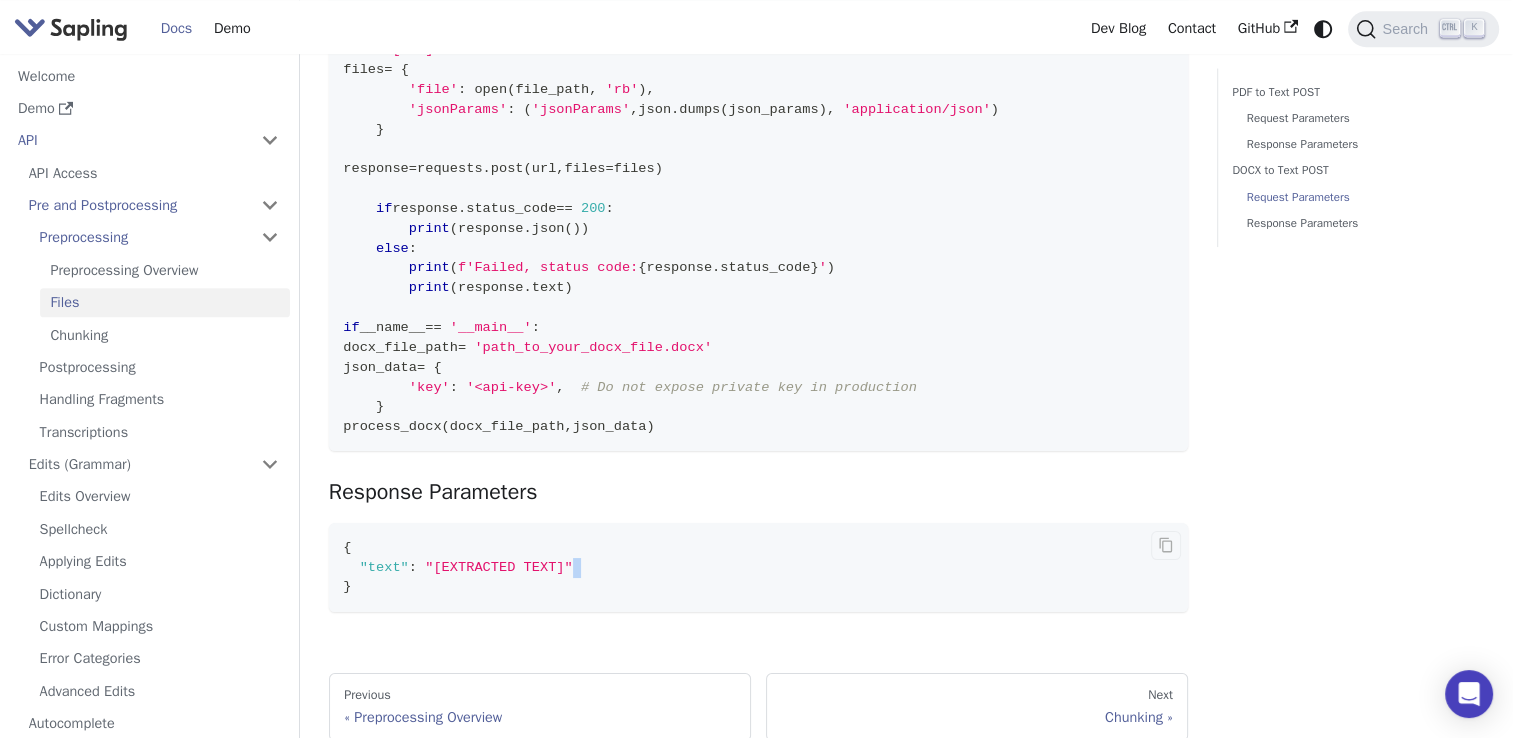 click on ""[EXTRACTED TEXT]"" at bounding box center (499, 567) 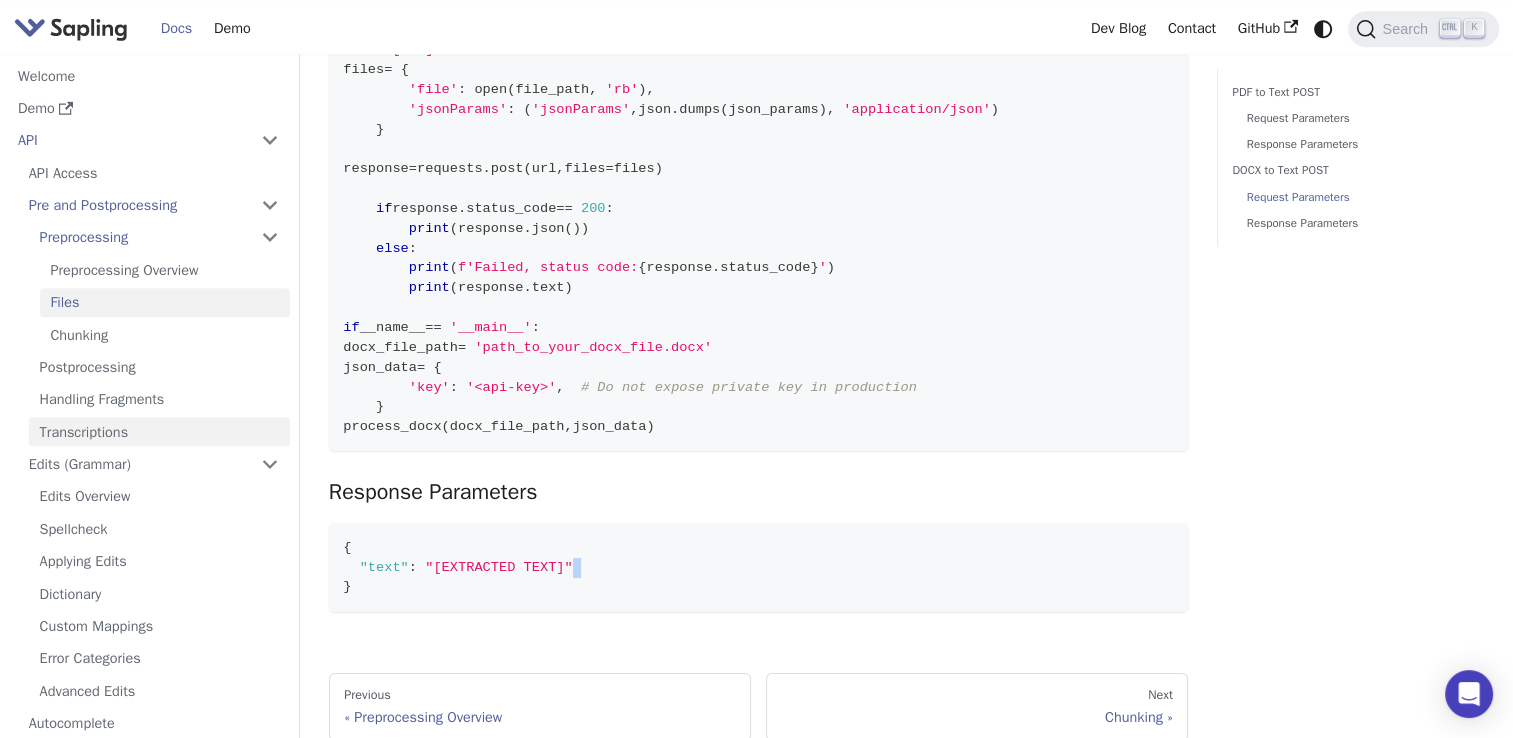 click on "Transcriptions" at bounding box center [159, 431] 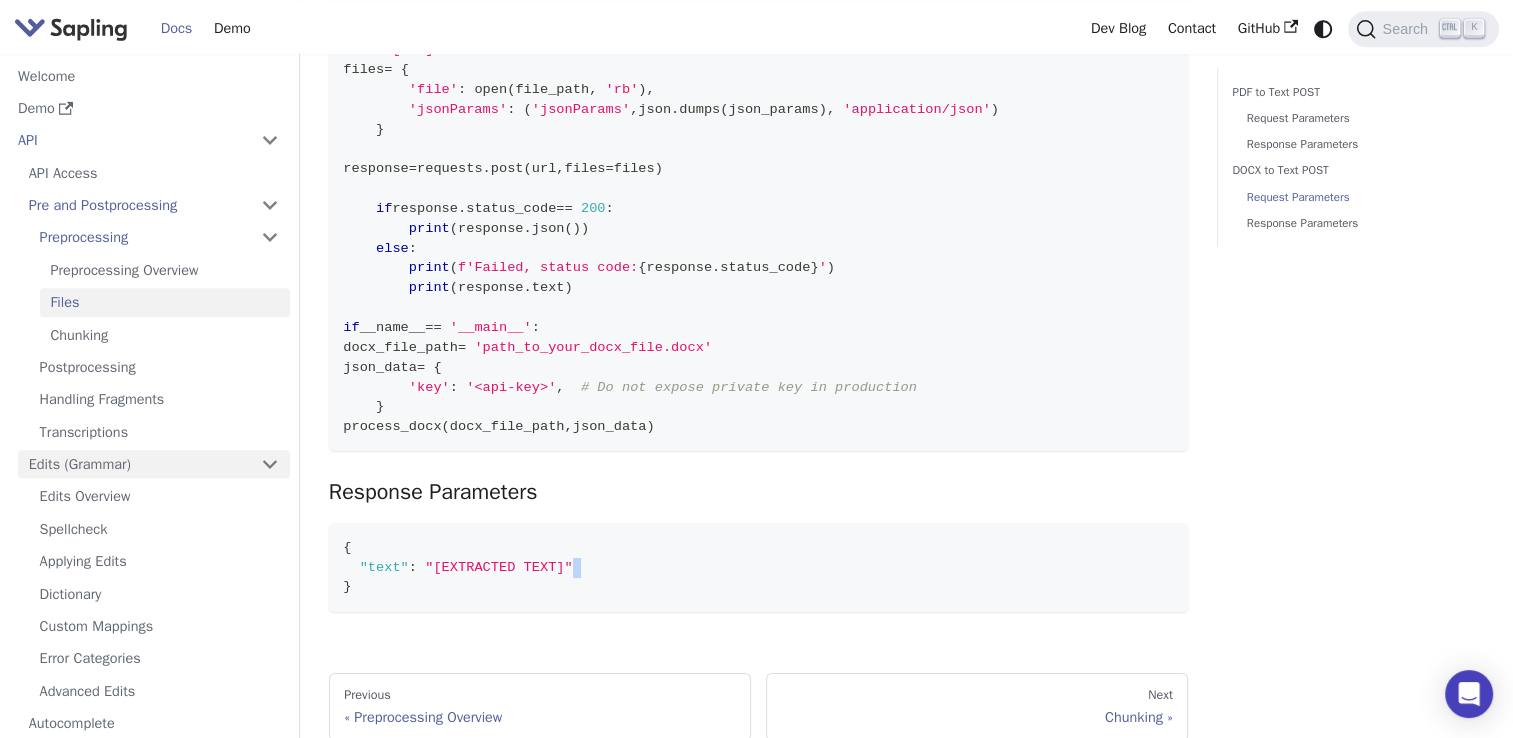 scroll, scrollTop: 0, scrollLeft: 0, axis: both 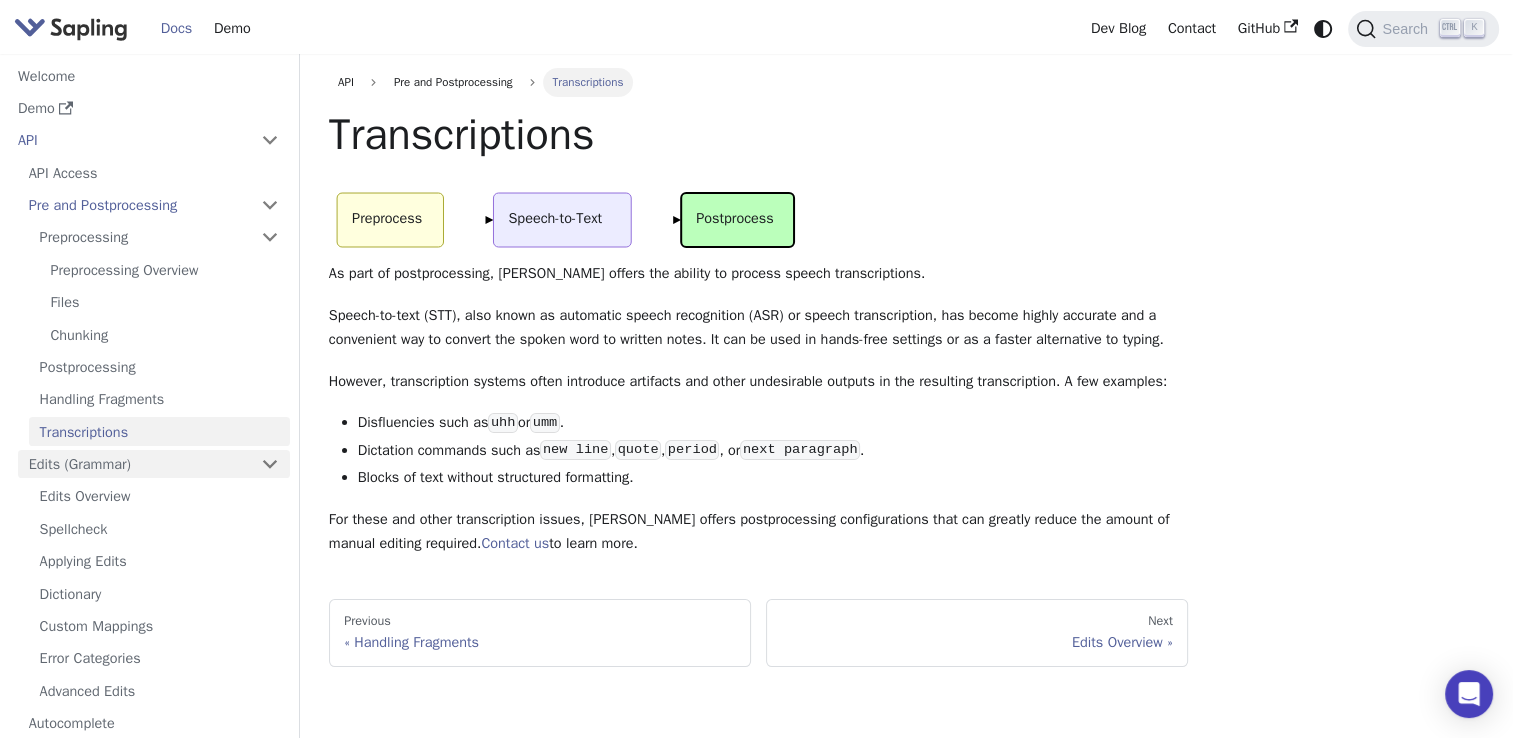 click on "Edits (Grammar)" at bounding box center [154, 464] 